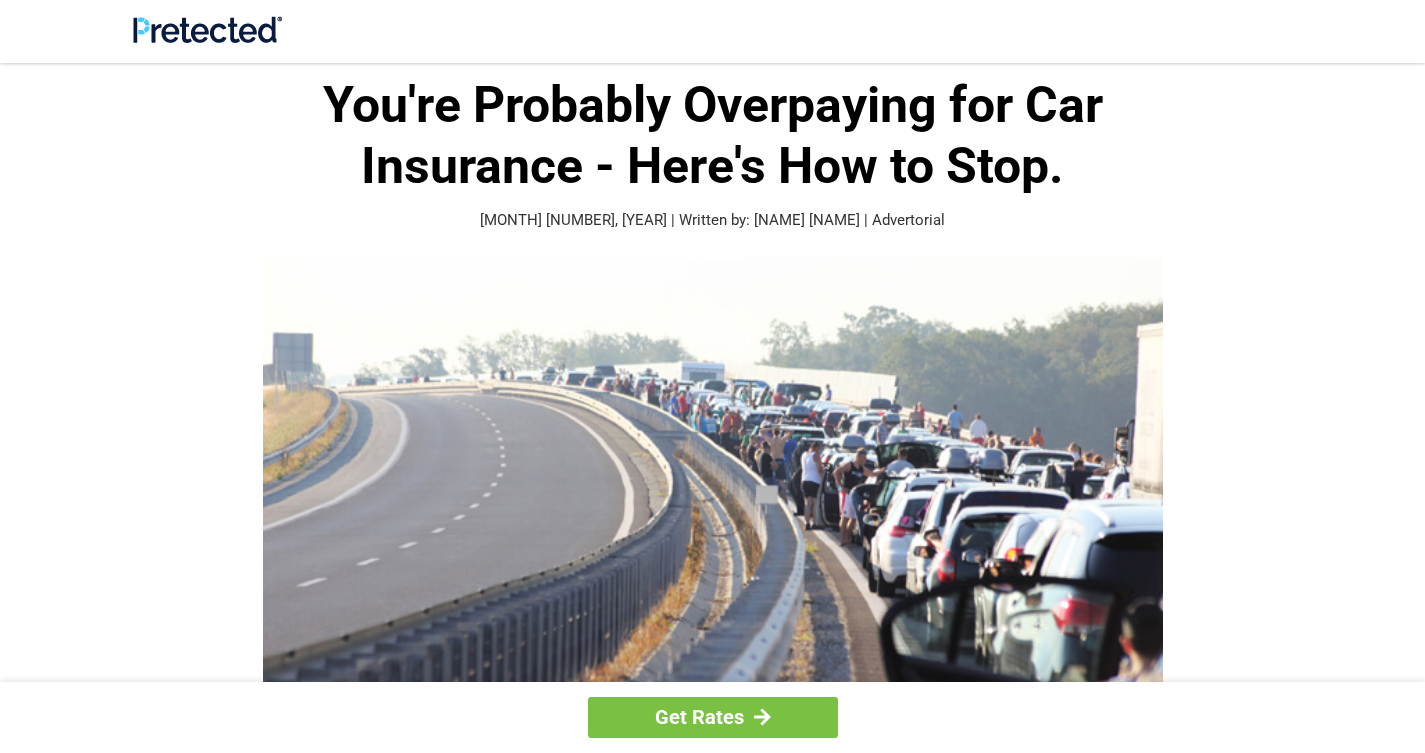 scroll, scrollTop: 224, scrollLeft: 0, axis: vertical 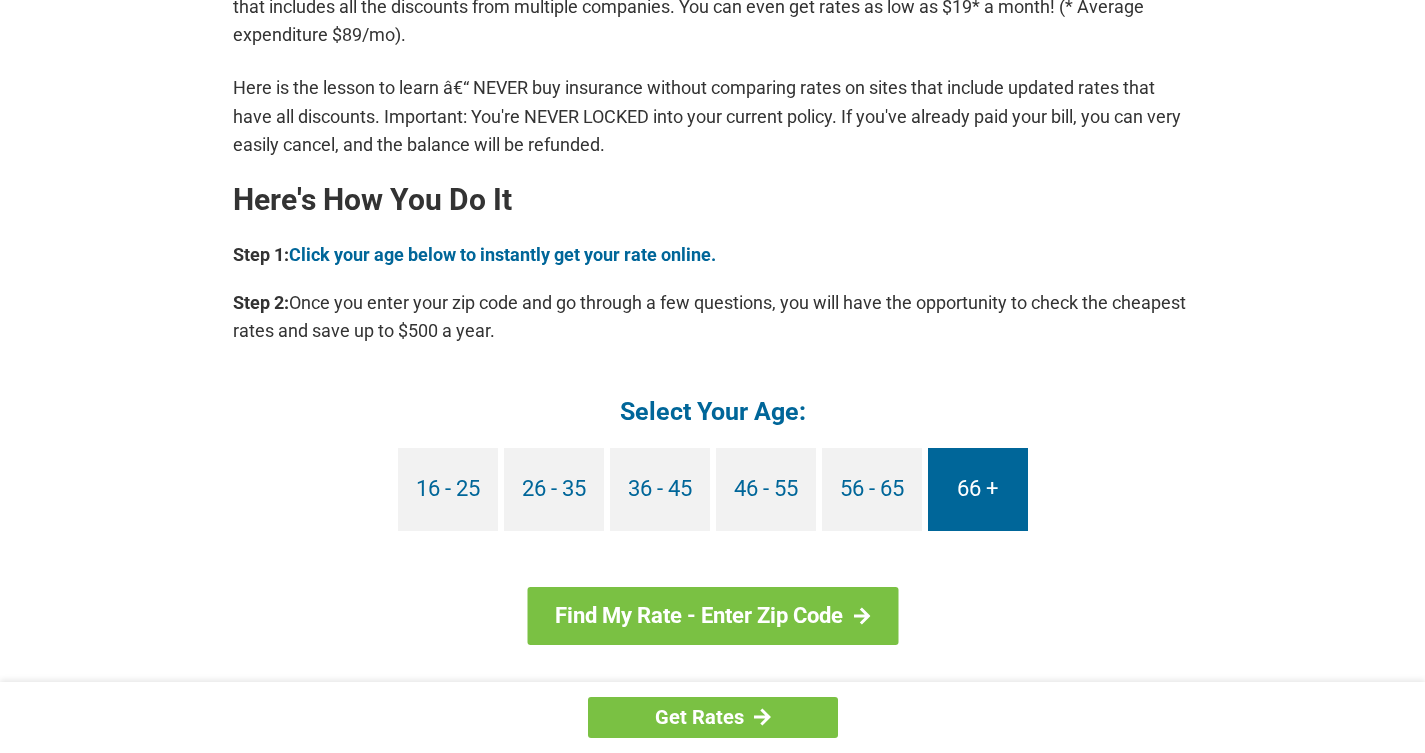 click on "66 +" at bounding box center (978, 489) 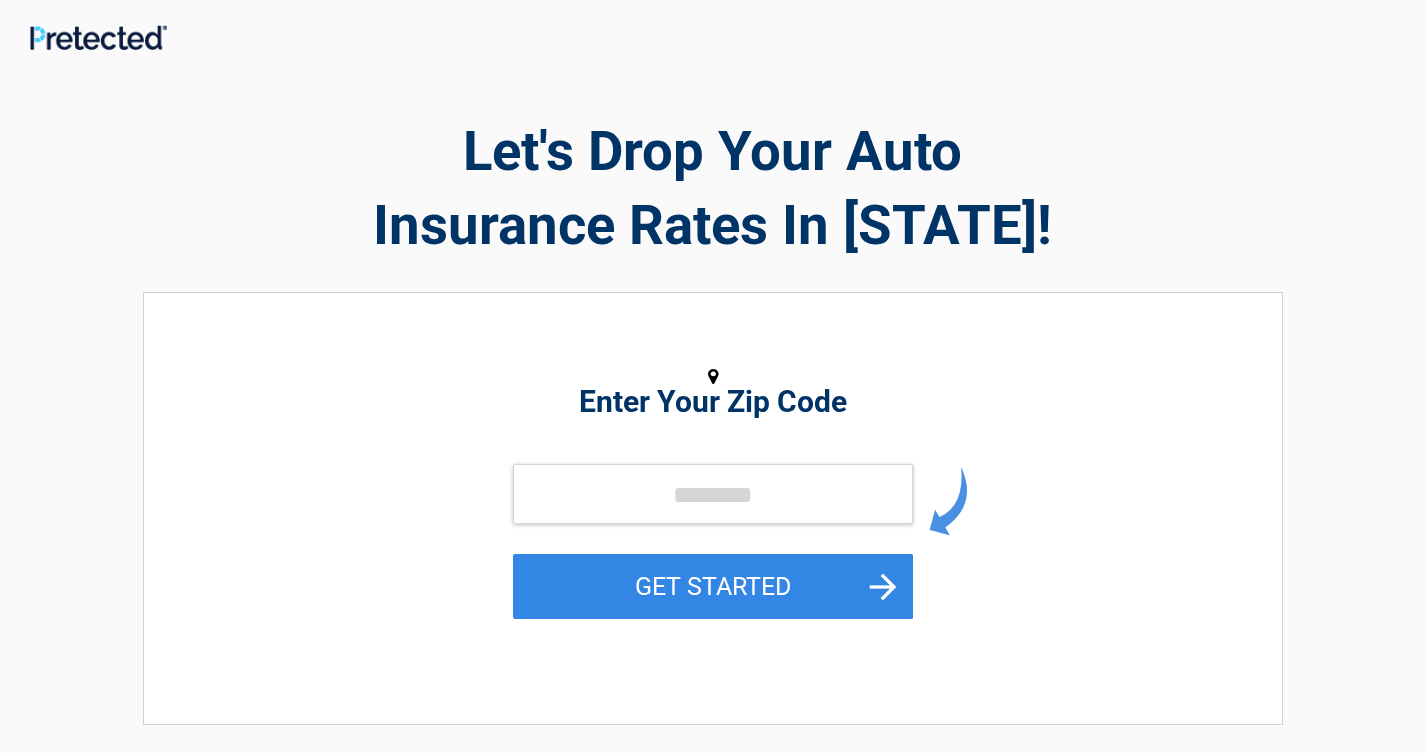 scroll, scrollTop: 5, scrollLeft: 0, axis: vertical 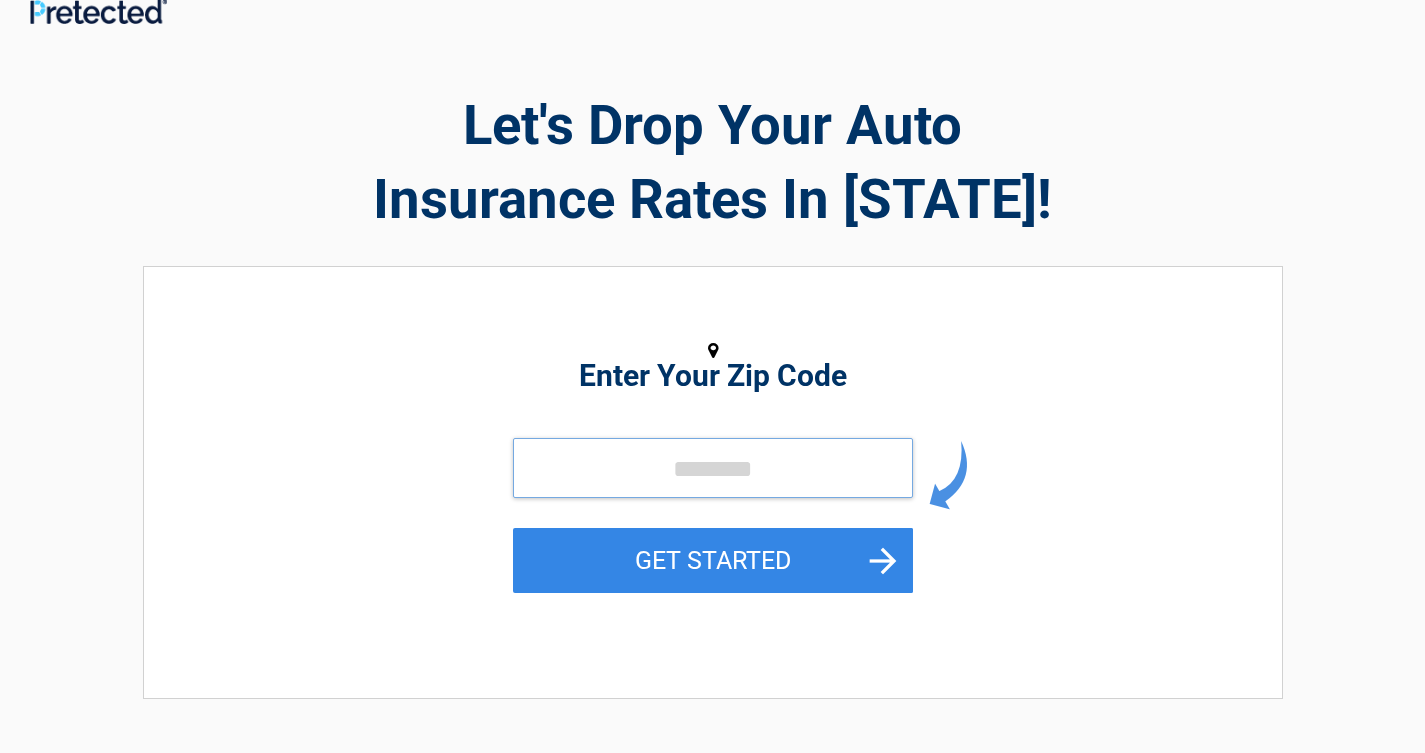 click at bounding box center (713, 468) 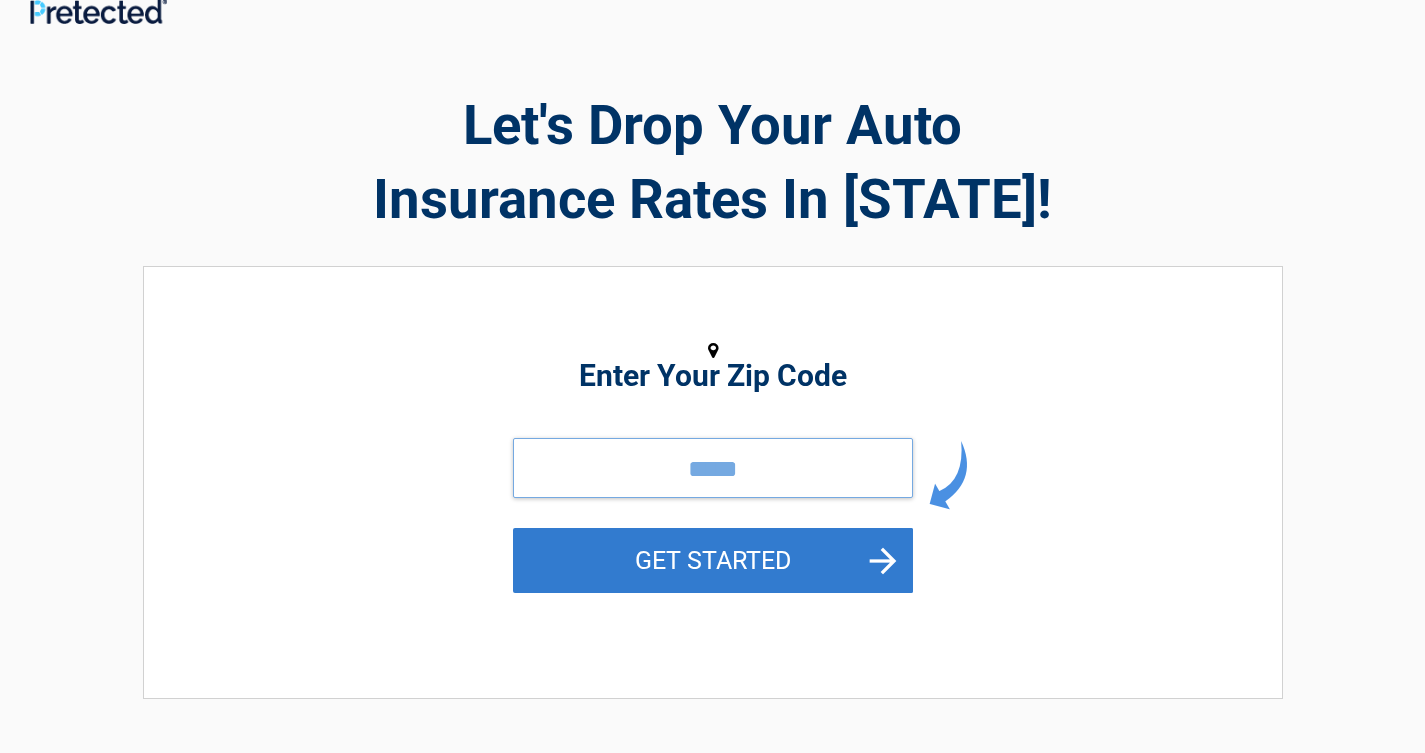 type on "*****" 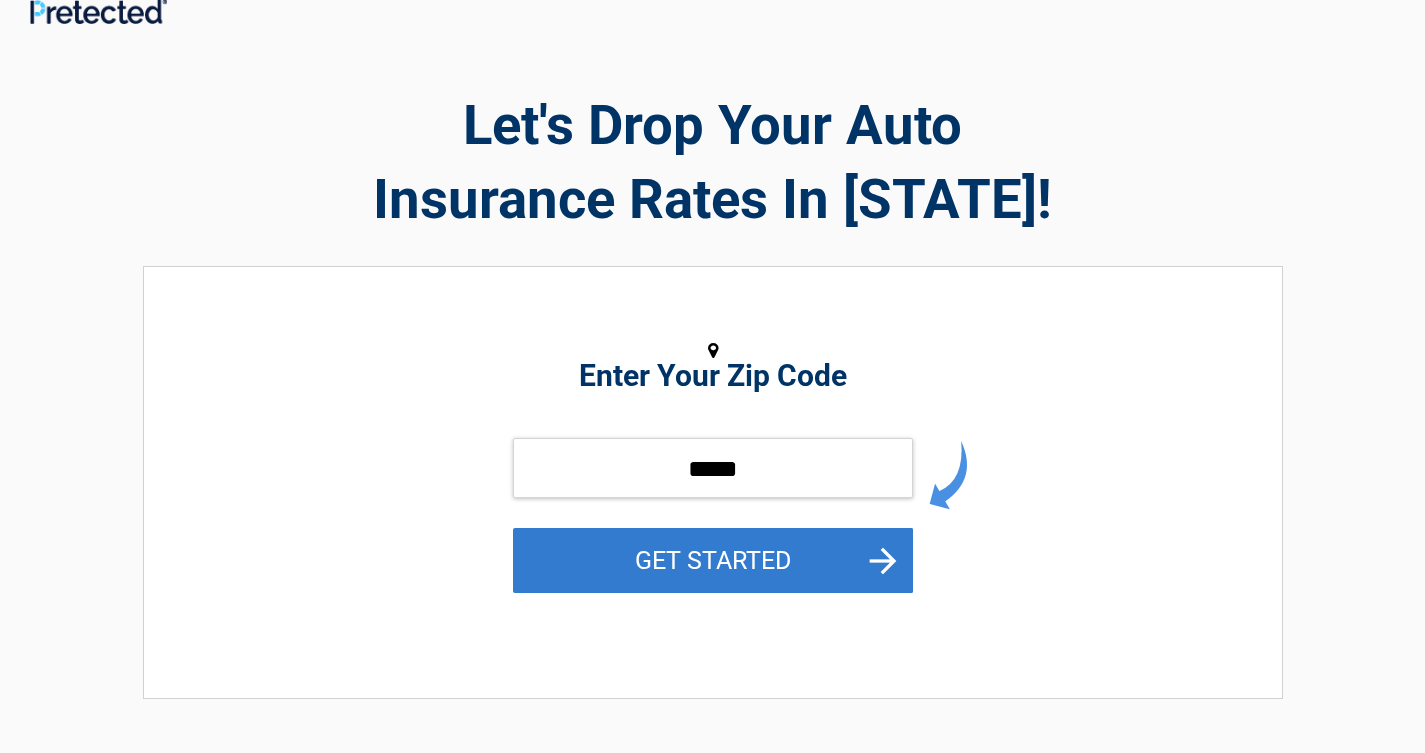 click on "GET STARTED" at bounding box center [713, 560] 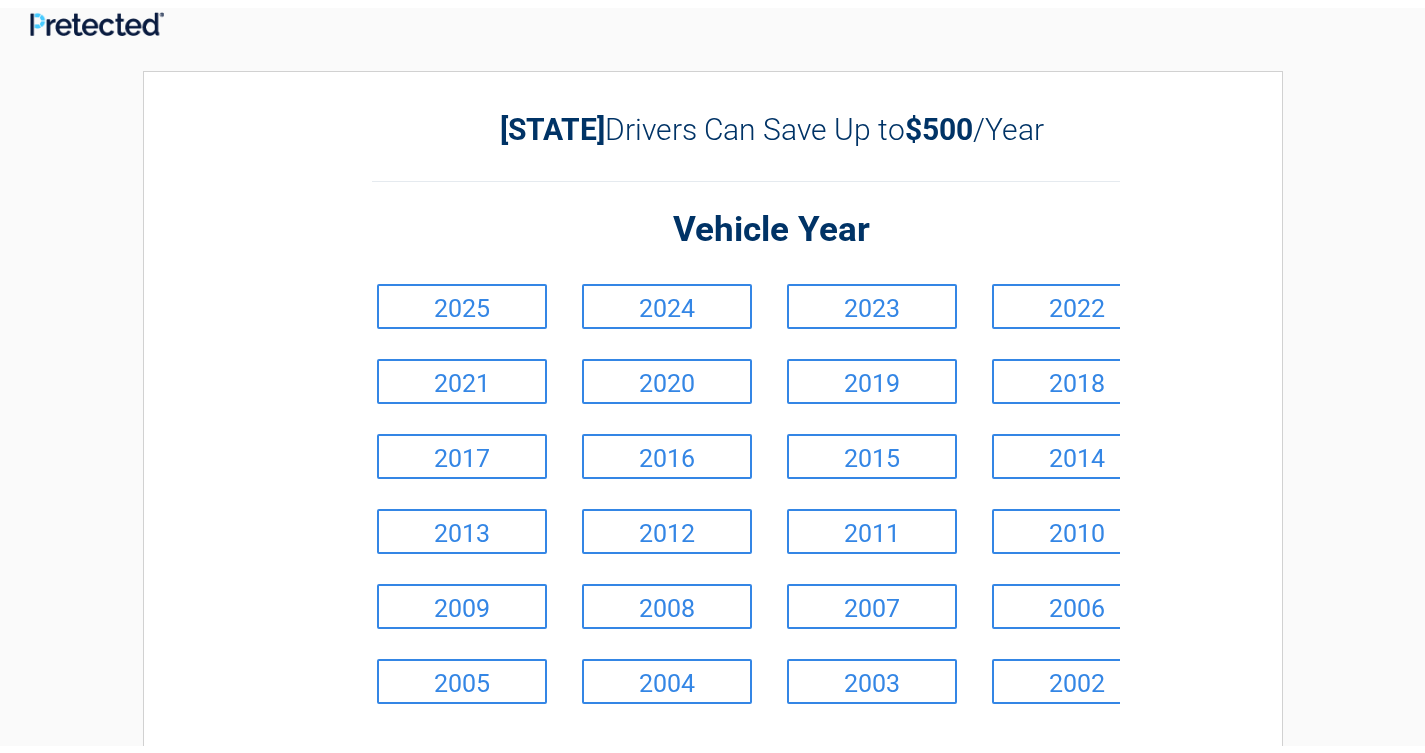 scroll, scrollTop: 0, scrollLeft: 0, axis: both 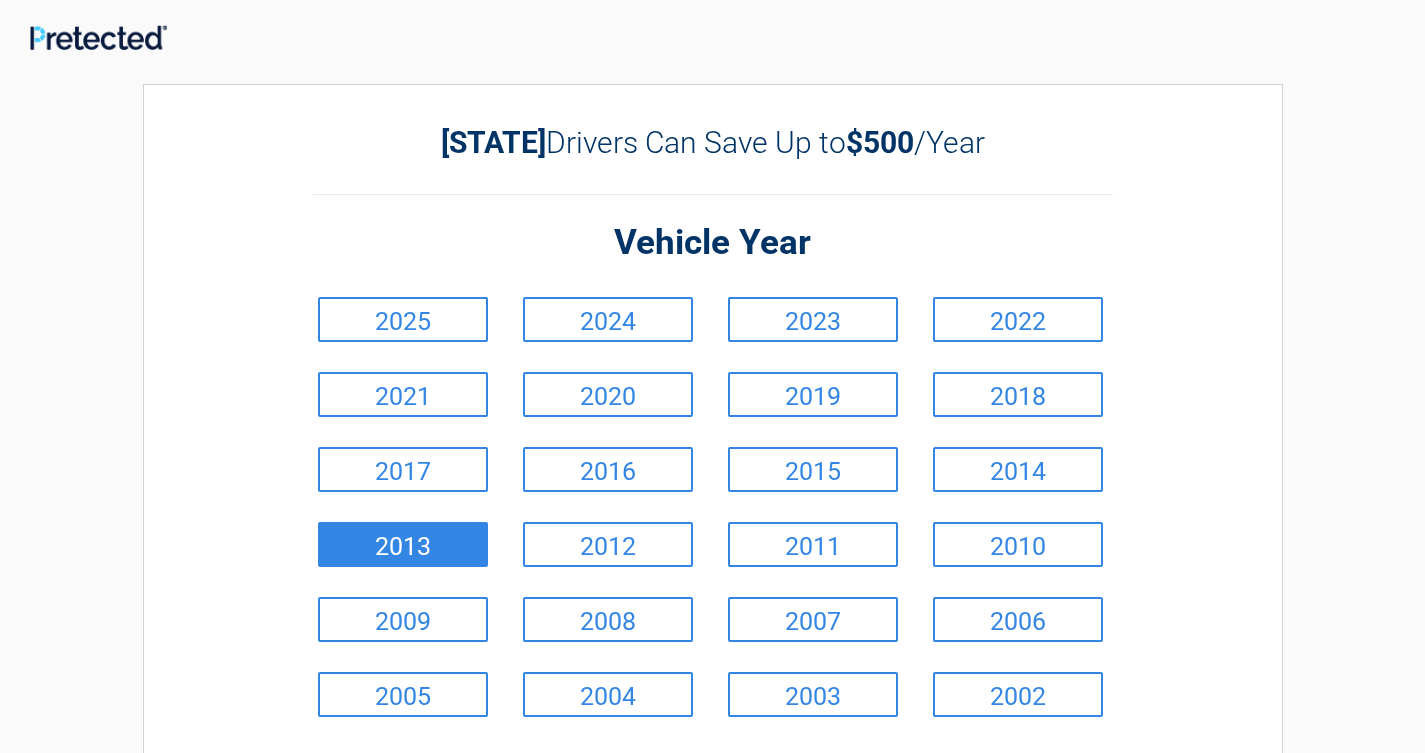 click on "2013" at bounding box center (403, 544) 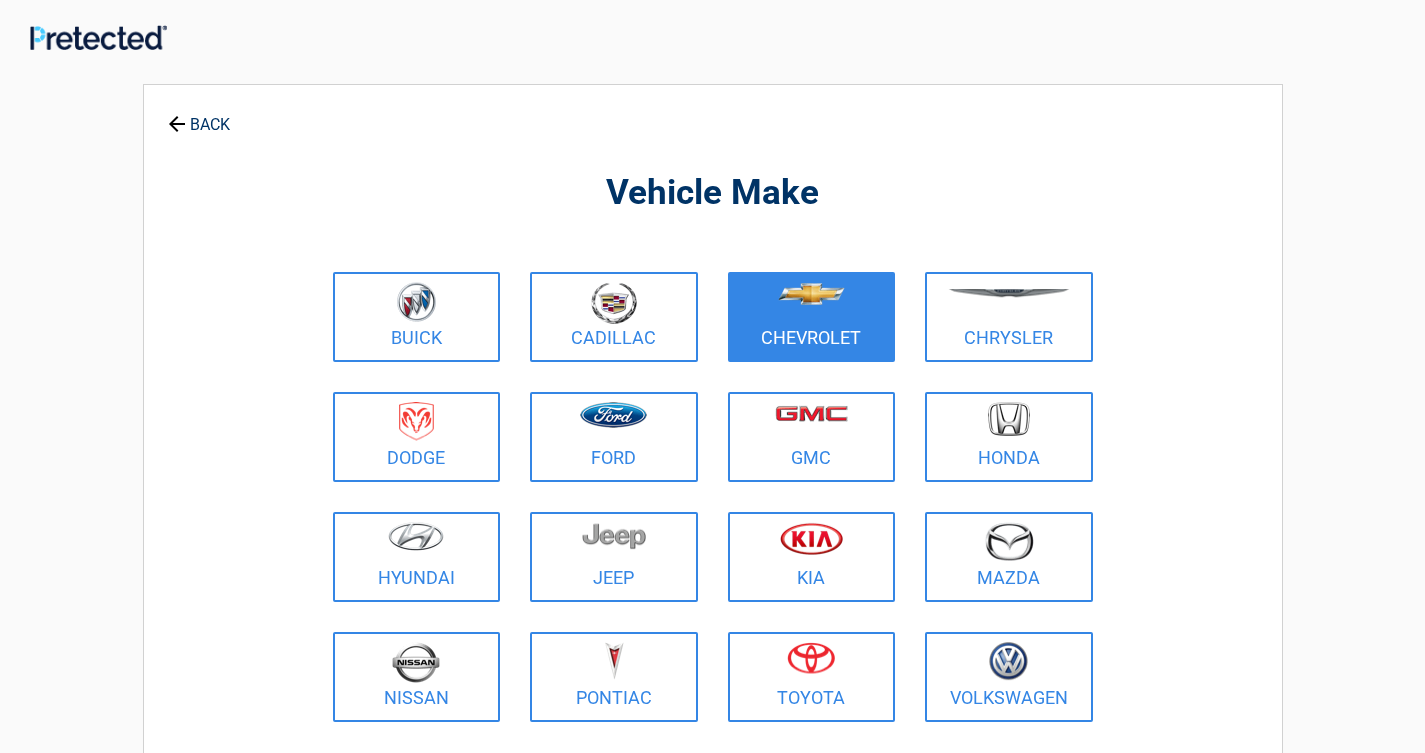 click on "Chevrolet" at bounding box center [812, 317] 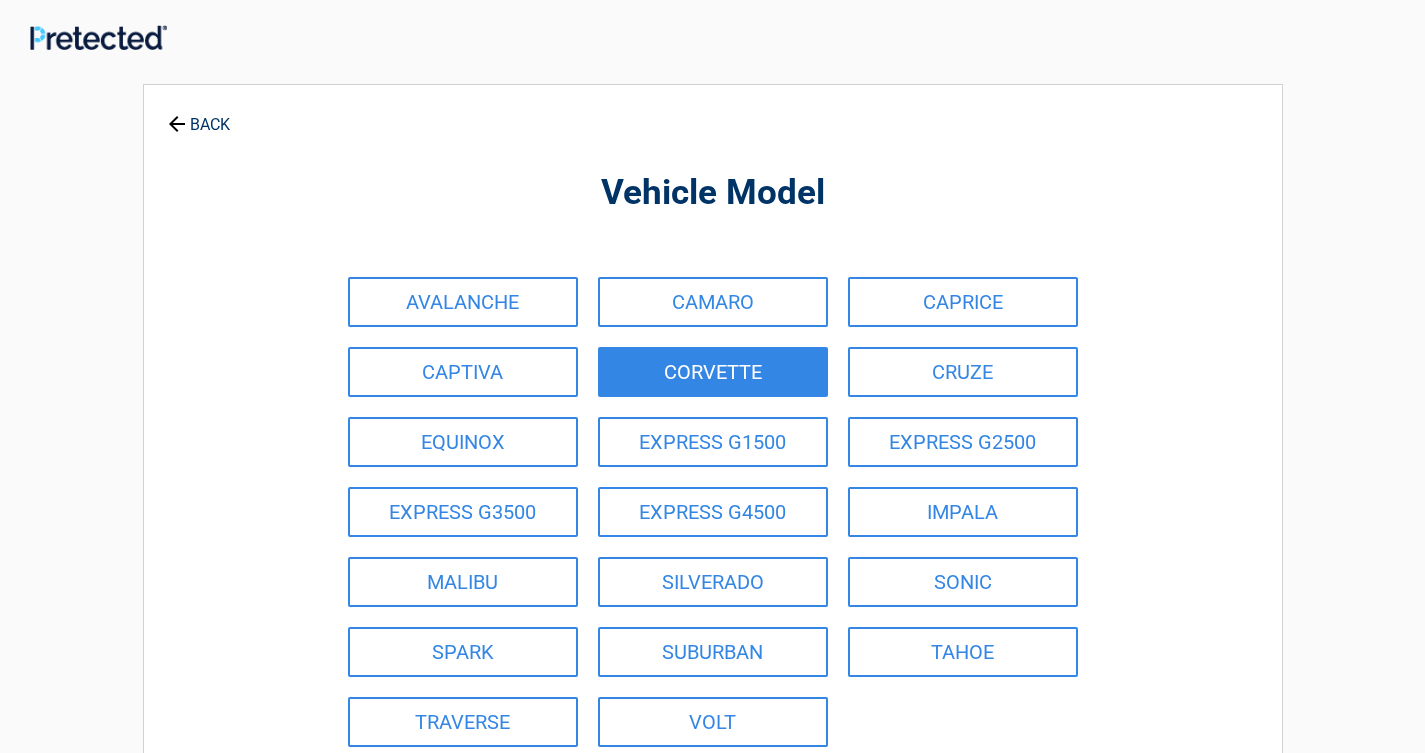 click on "CORVETTE" at bounding box center [713, 372] 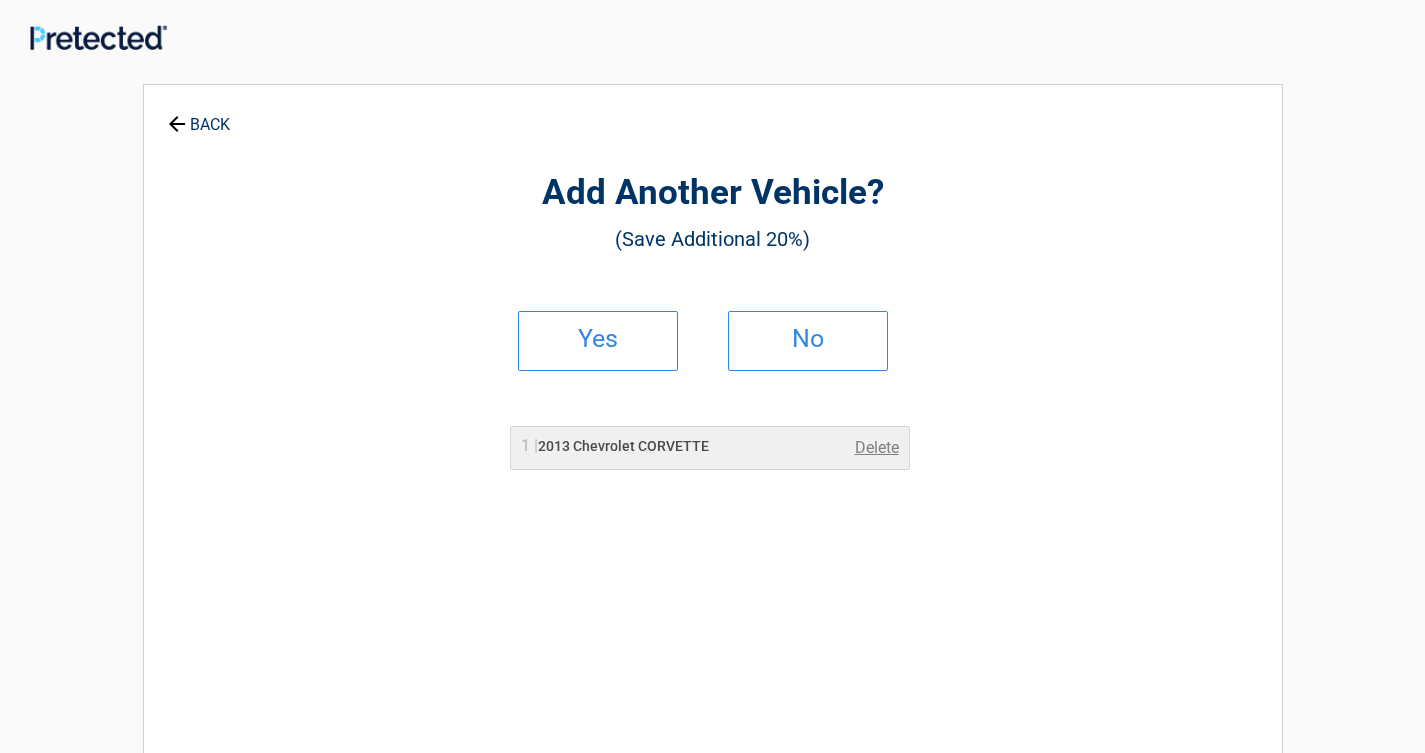 click on "BACK" at bounding box center [199, 115] 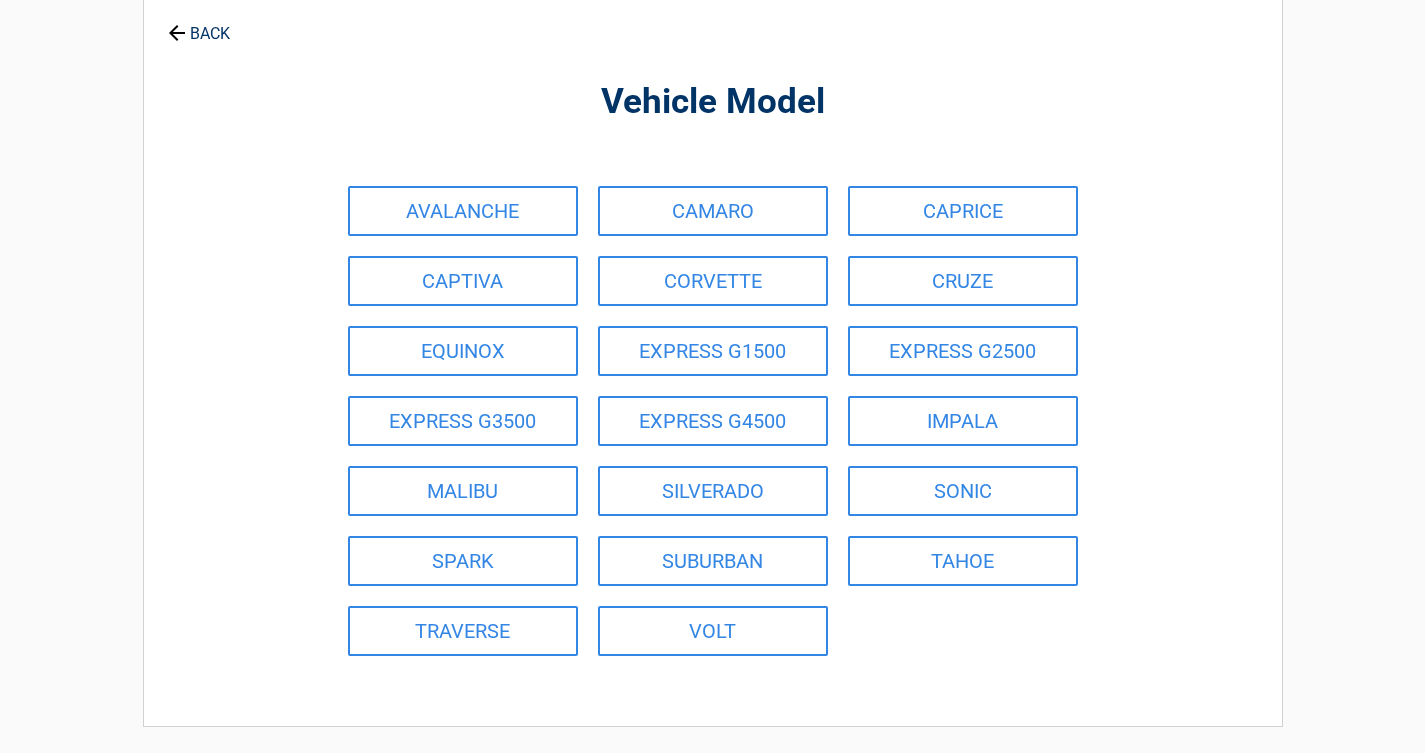 scroll, scrollTop: 86, scrollLeft: 0, axis: vertical 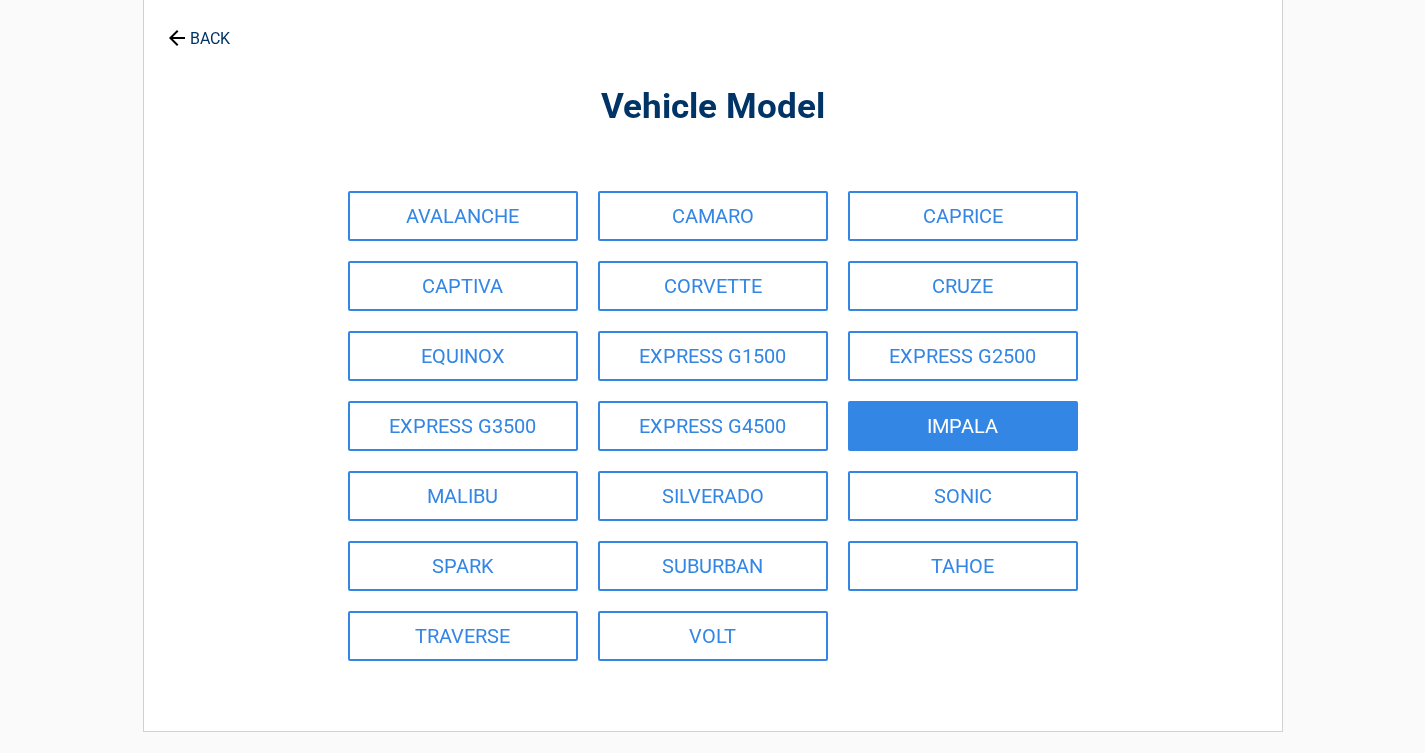 click on "IMPALA" at bounding box center (963, 426) 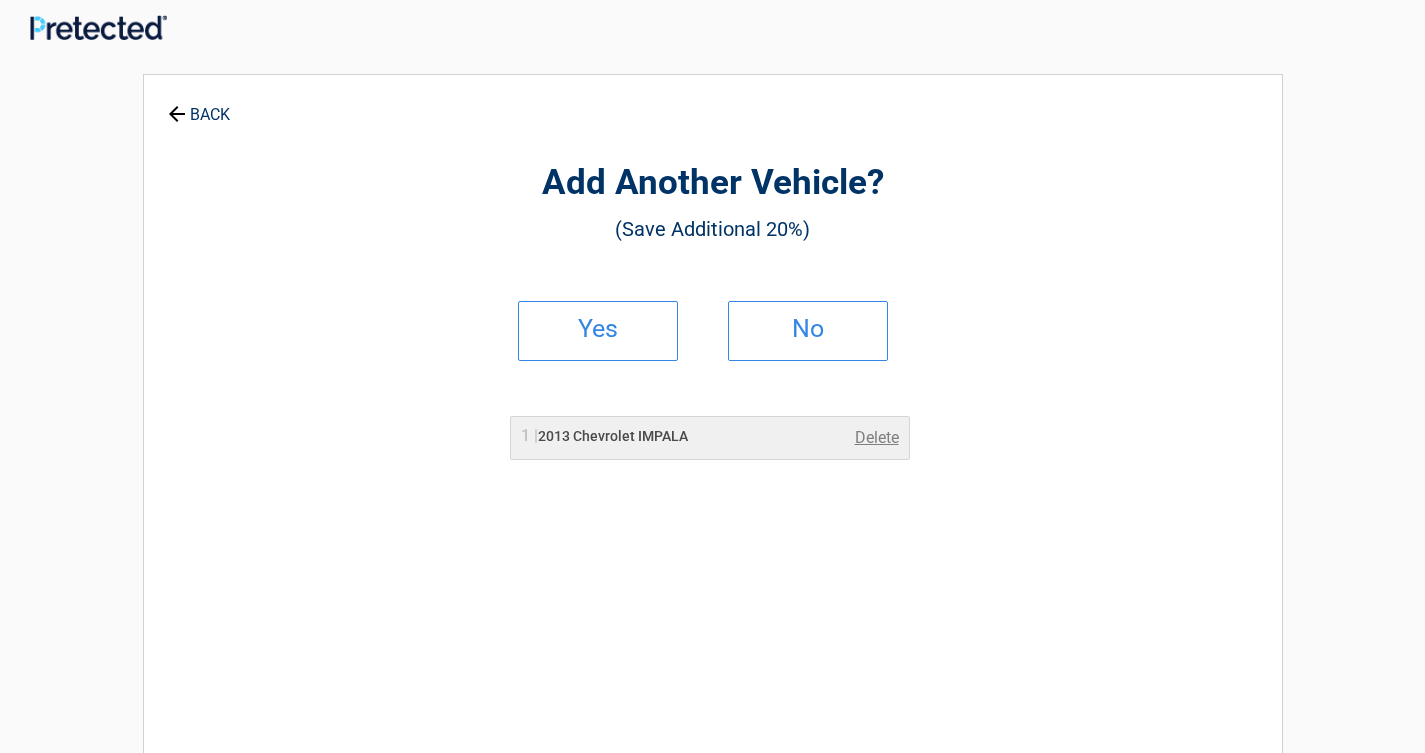 scroll, scrollTop: 0, scrollLeft: 0, axis: both 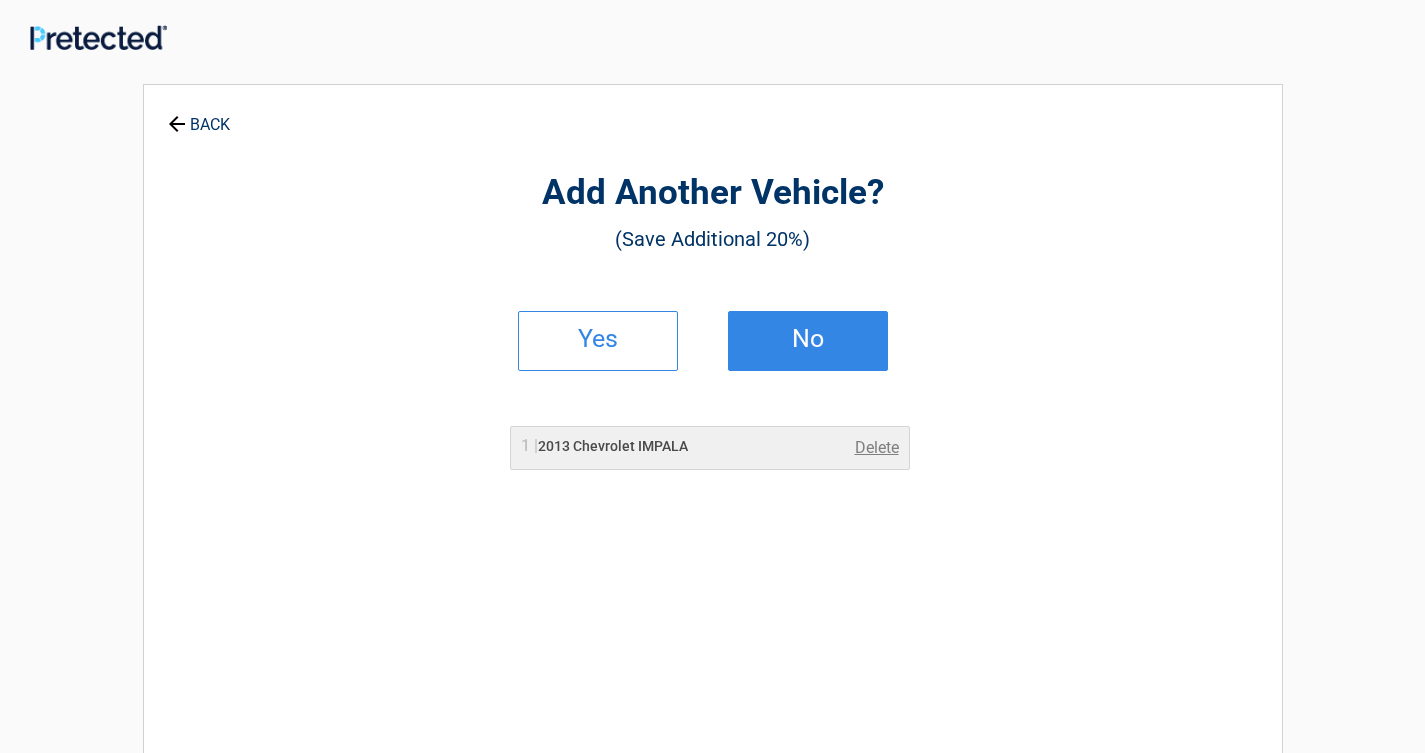 click on "No" at bounding box center [808, 341] 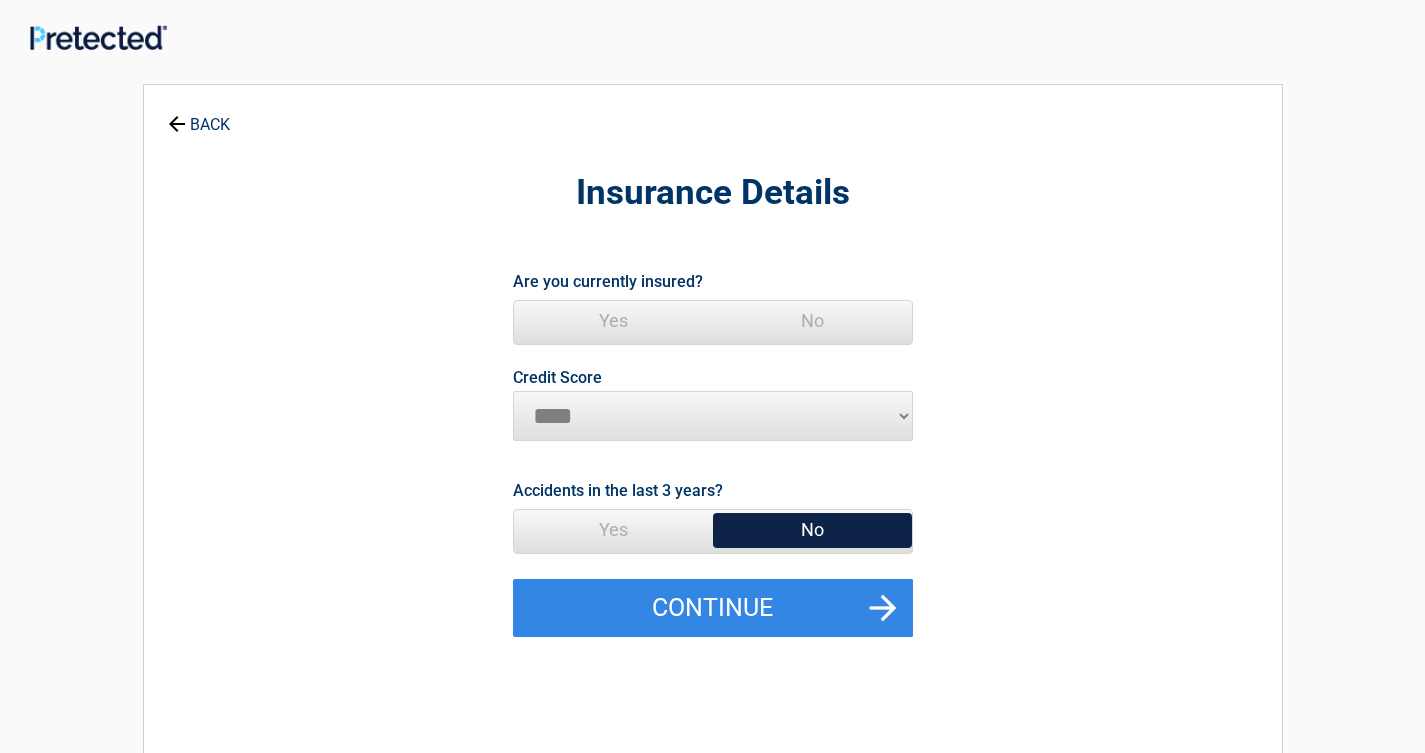 click on "Yes" at bounding box center [613, 321] 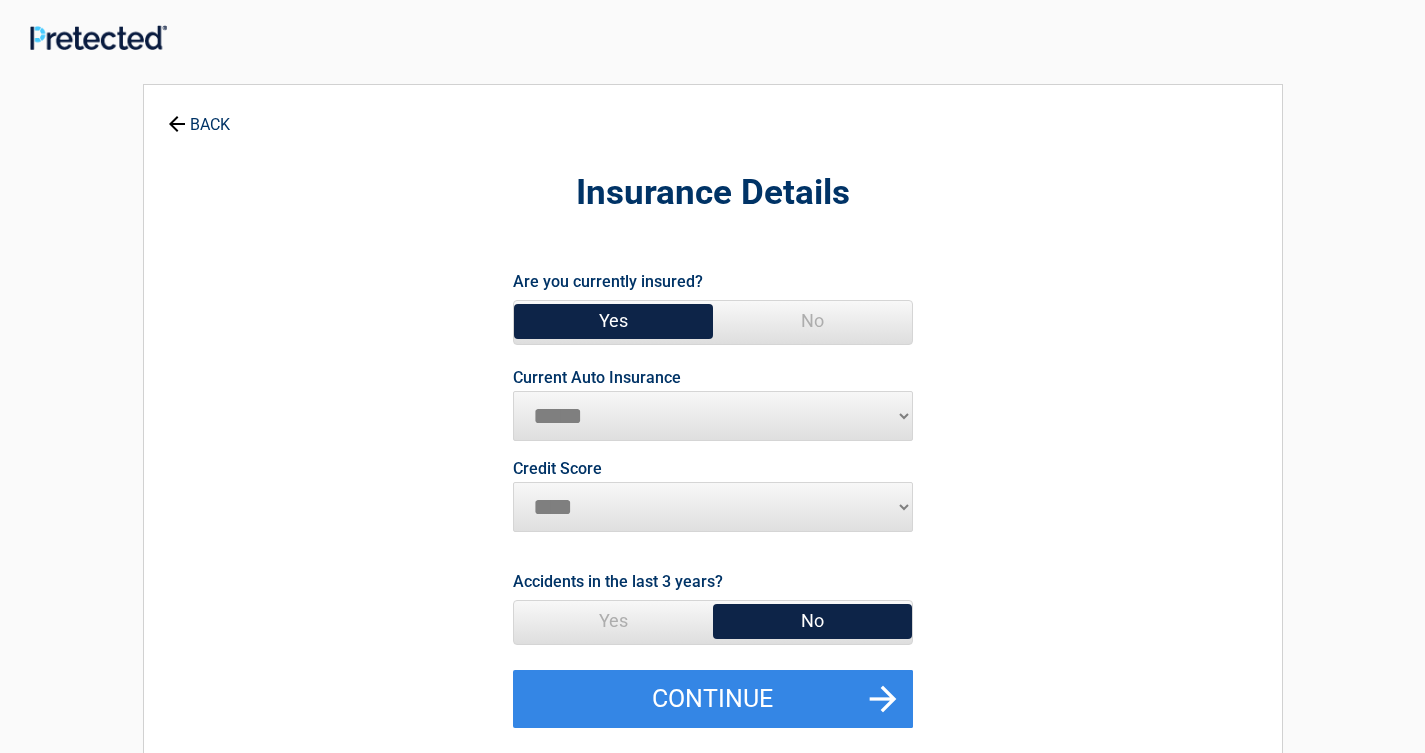 click on "**********" at bounding box center [713, 416] 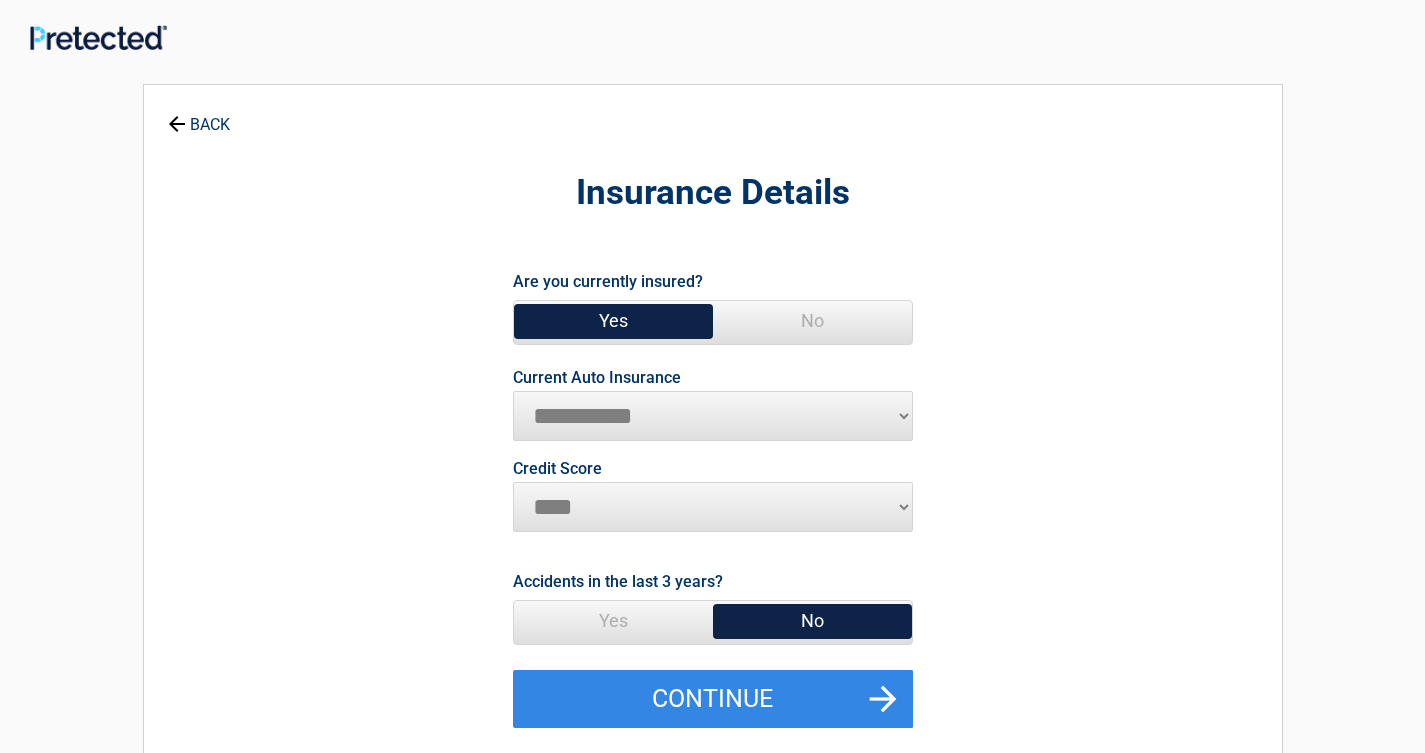 click on "*********
****
*******
****" at bounding box center (713, 507) 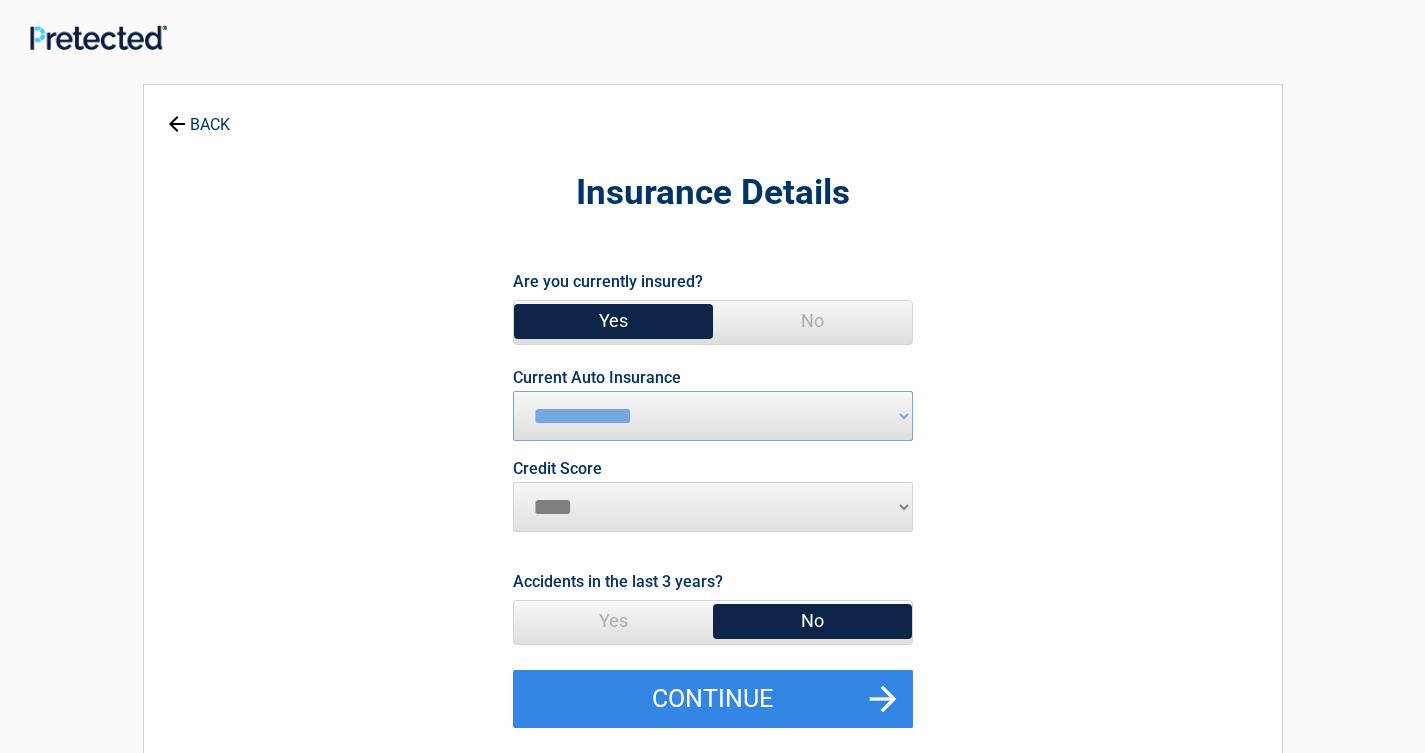 select on "*********" 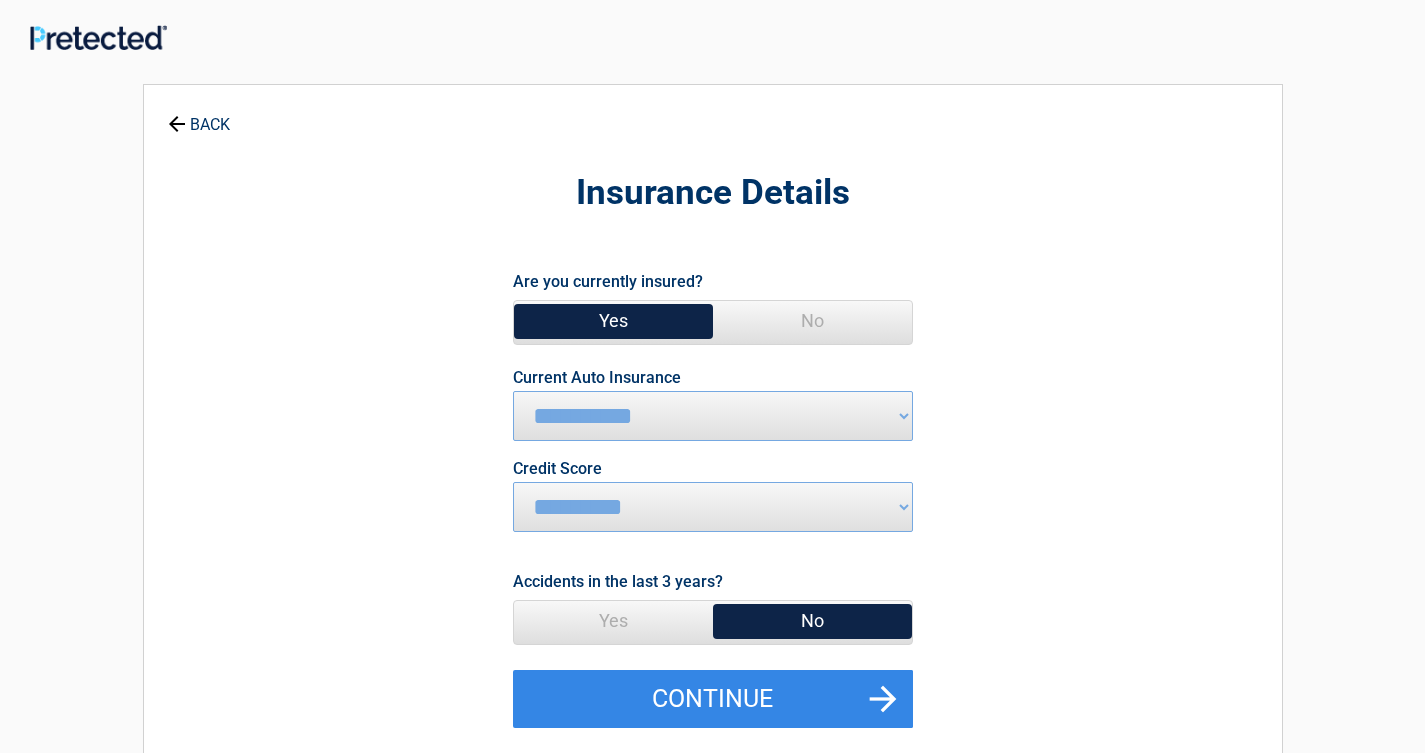 click on "No" at bounding box center [812, 621] 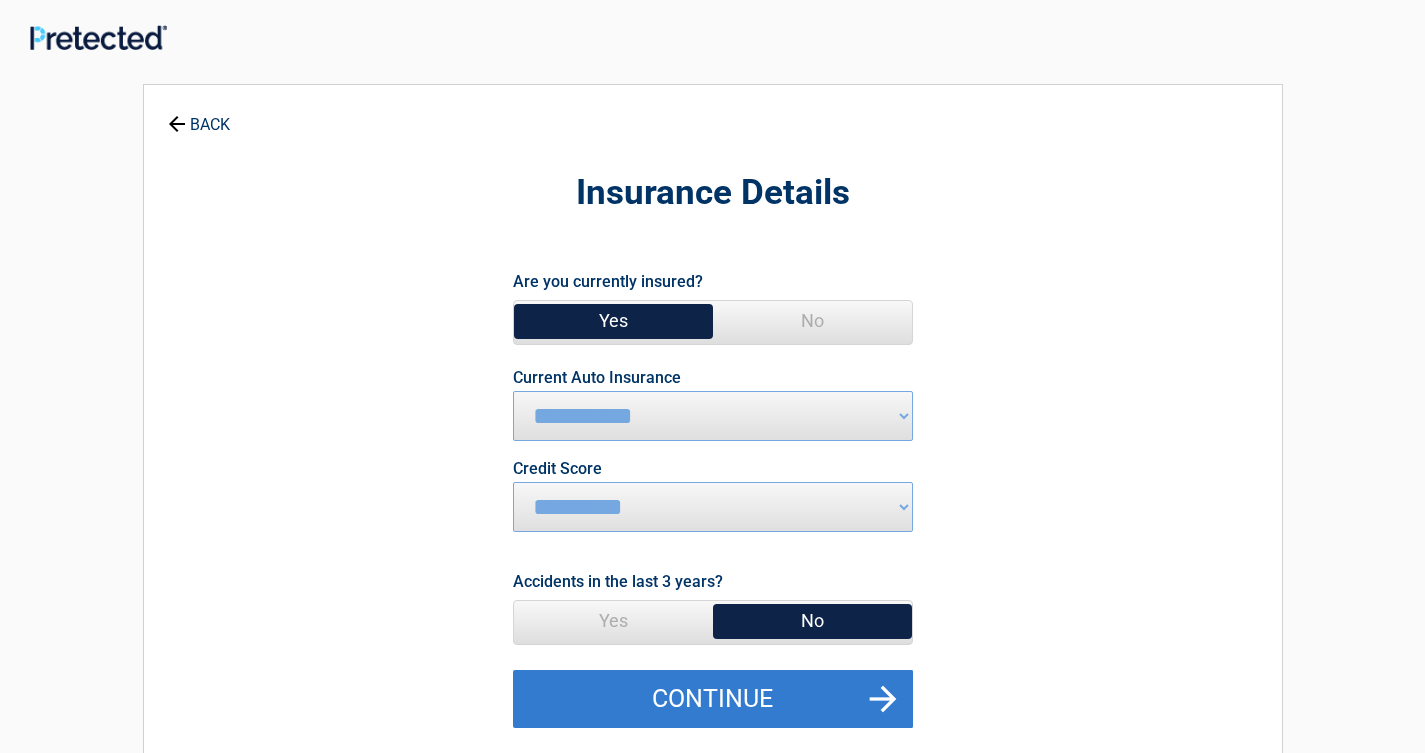 click on "Continue" at bounding box center (713, 699) 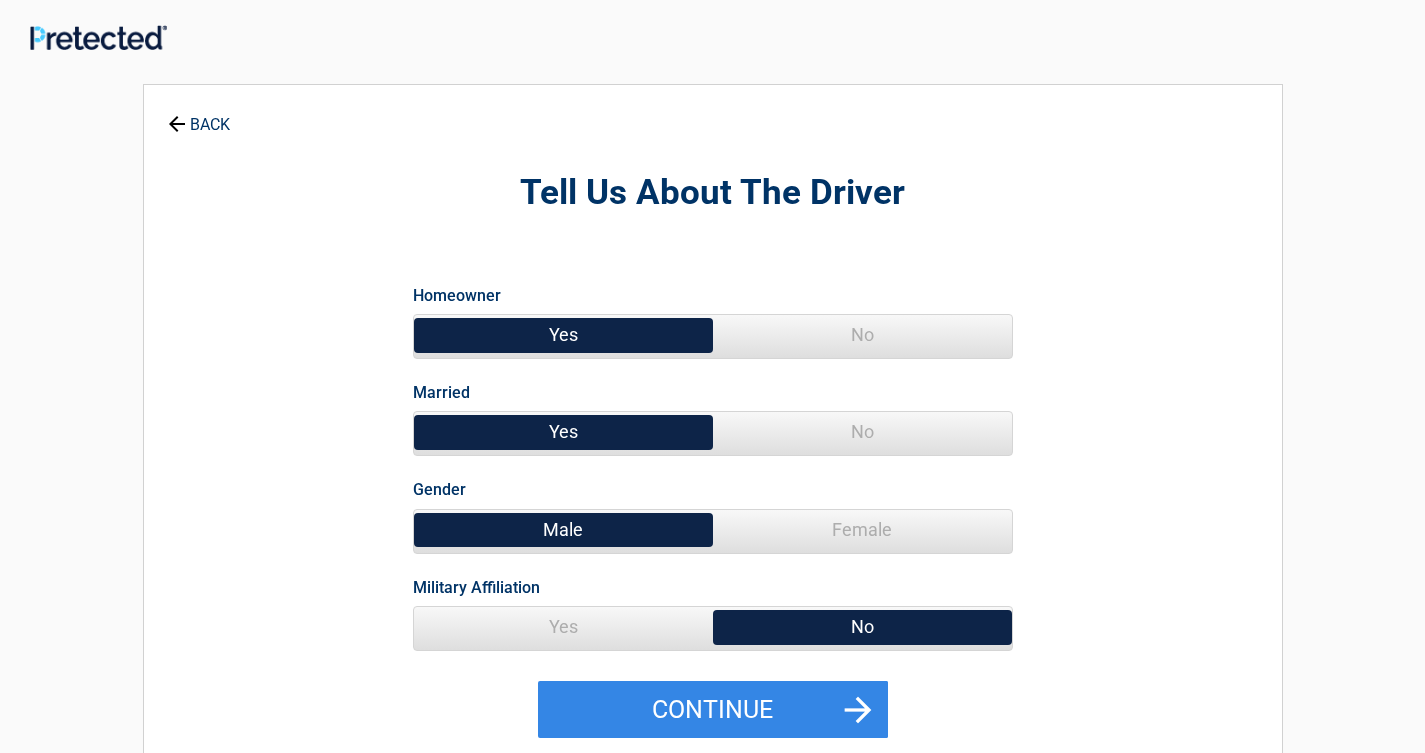 click on "Female" at bounding box center [862, 530] 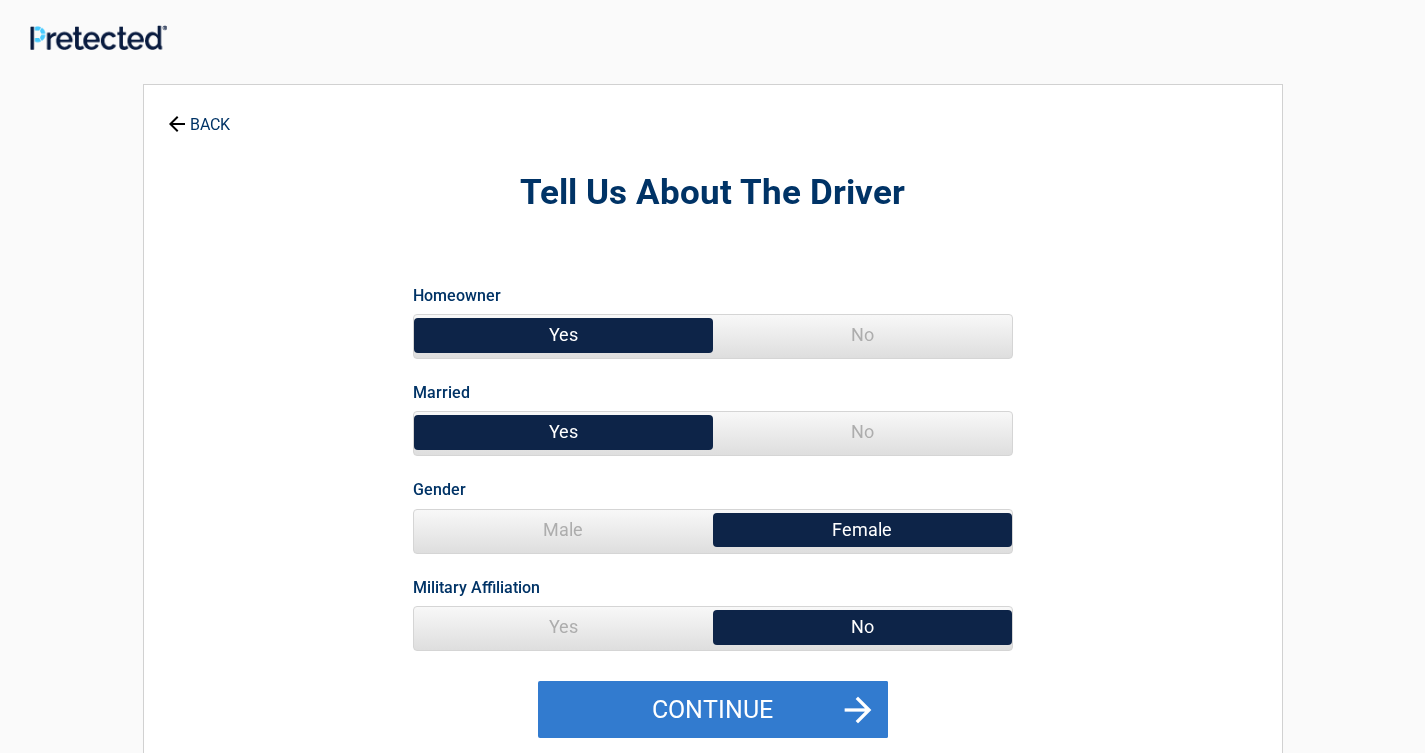 click on "Continue" at bounding box center [713, 710] 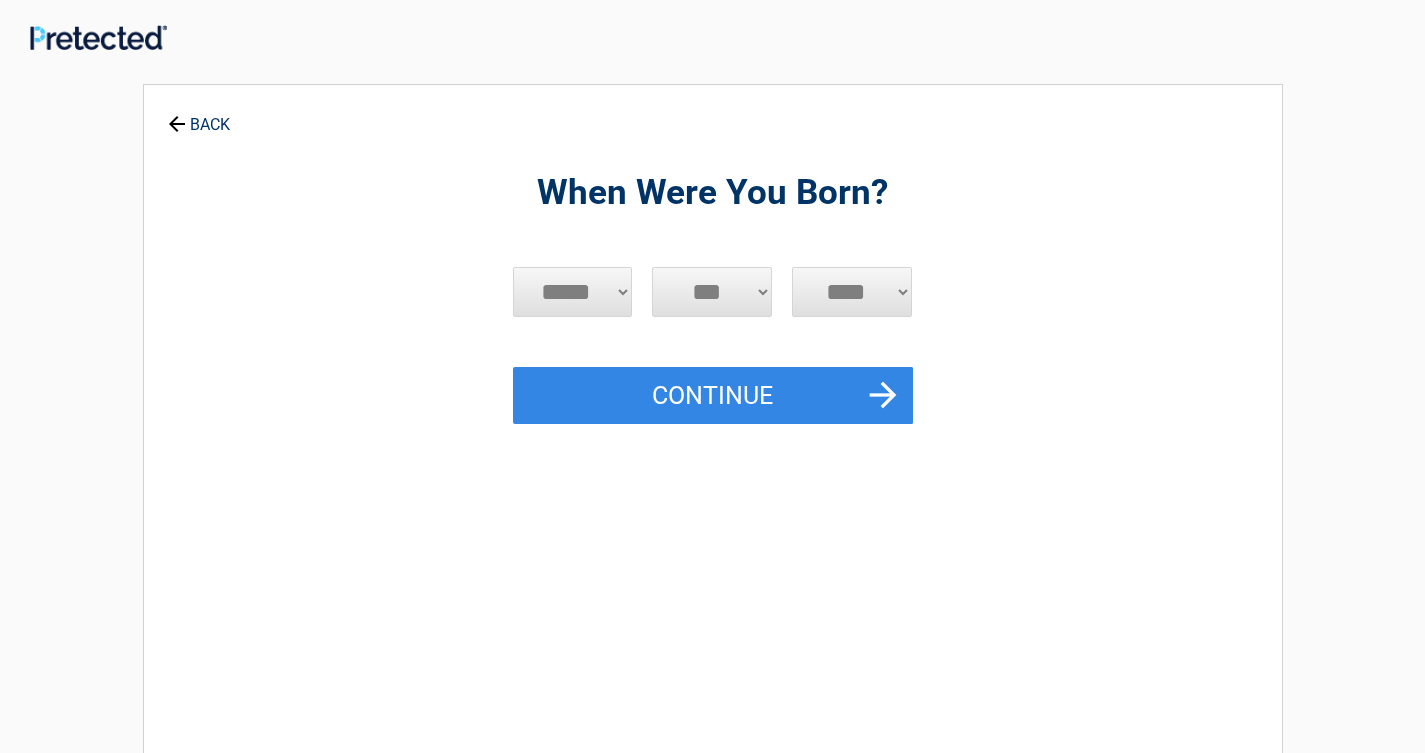 click on "*****
***
***
***
***
***
***
***
***
***
***
***
***" at bounding box center (573, 292) 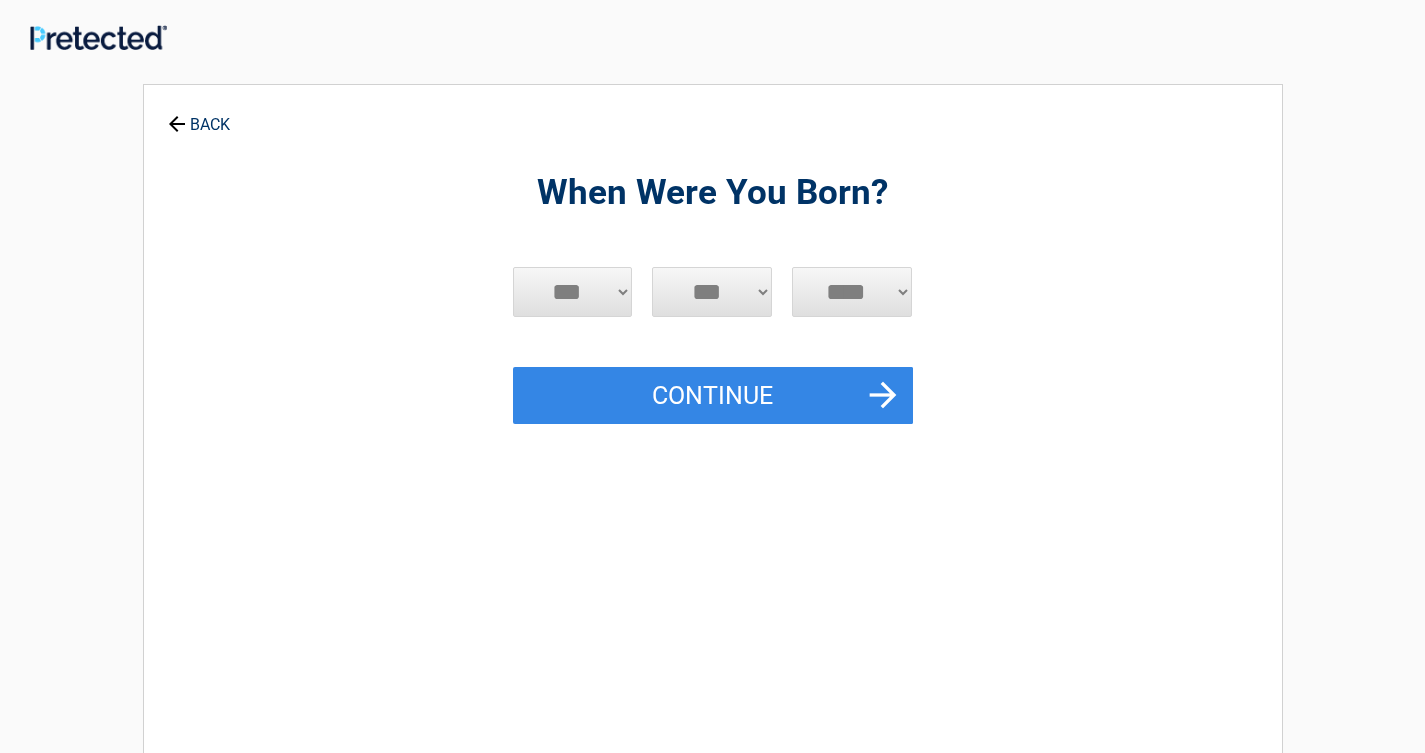 click on "*** * * * * * * * * * ** ** ** ** ** ** ** ** ** ** ** ** ** ** ** ** ** ** ** ** ** **" at bounding box center (712, 292) 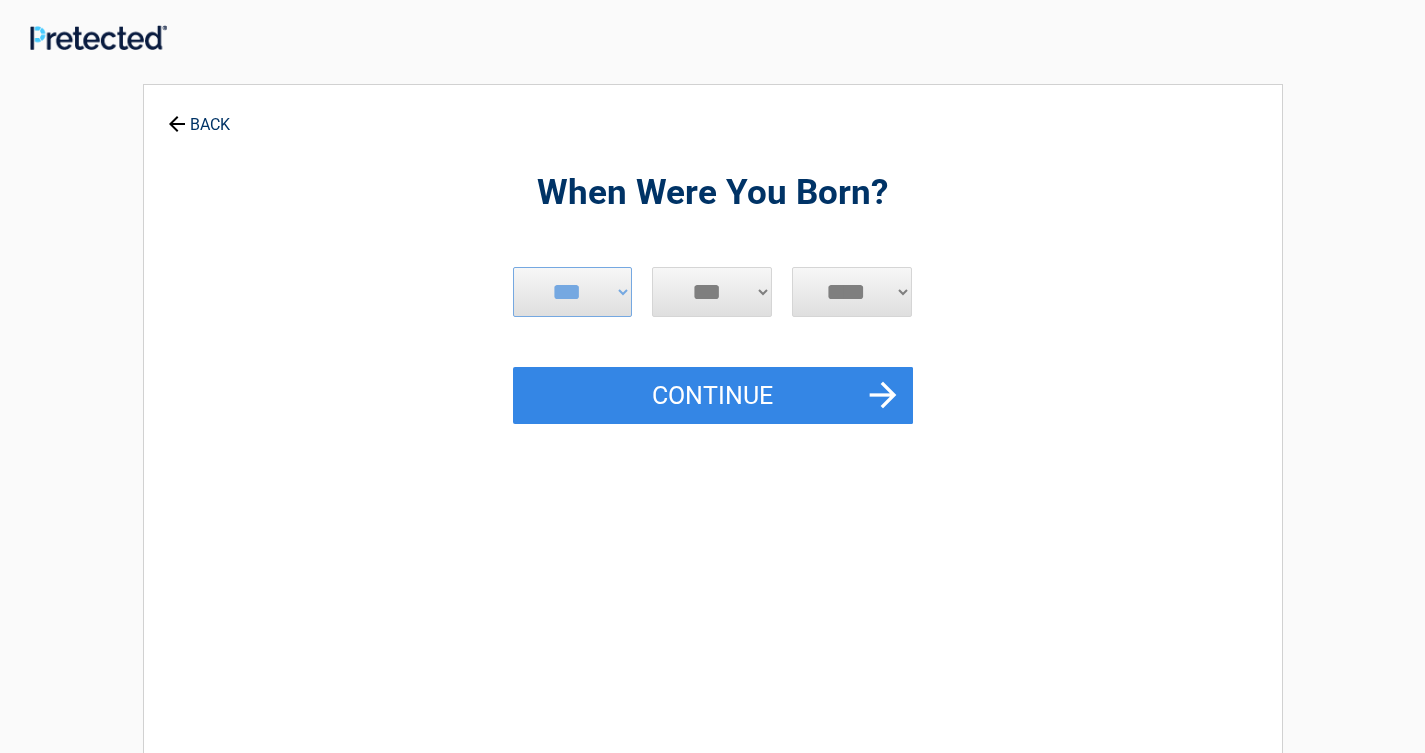 select on "**" 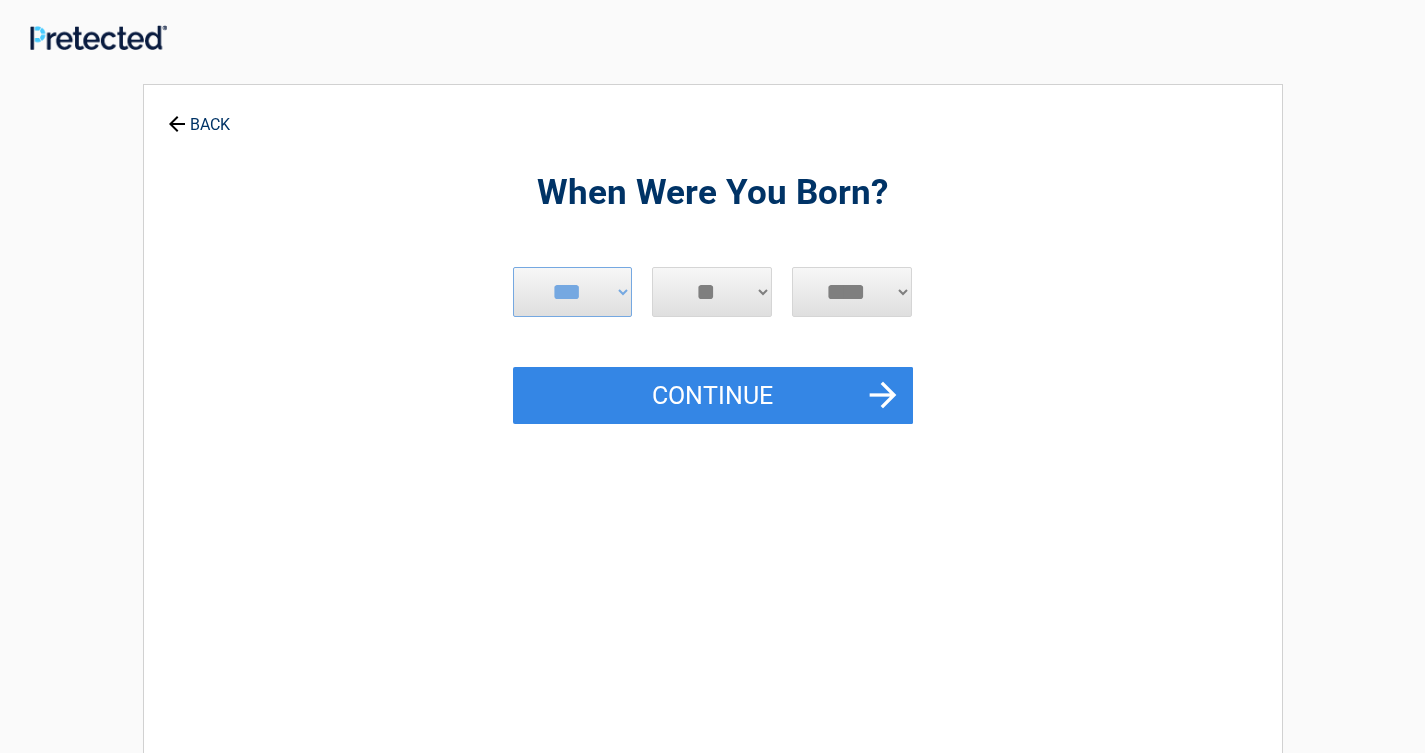 click on "****
****
****
****
****
****
****
****
****
****
****
****
****
****
****
****
****
****
****
****
****
****
****
****
****
****
****
****
****
****
****
****
****
****
****
****
****
****
****
****
****
****
****
****
****
****
****
****
****
****
****
****
****
****
****
****
****
****
****
****
****
****
****
****" at bounding box center (852, 292) 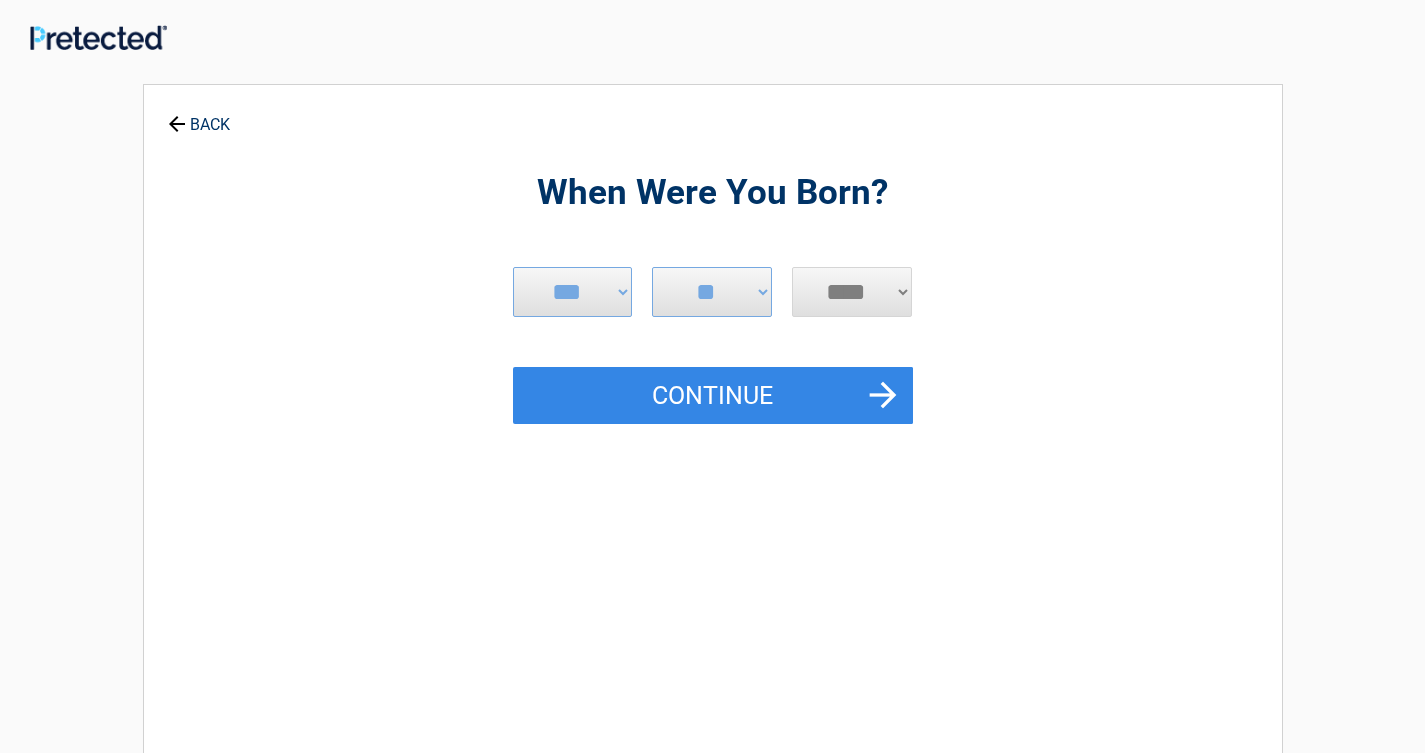 select on "****" 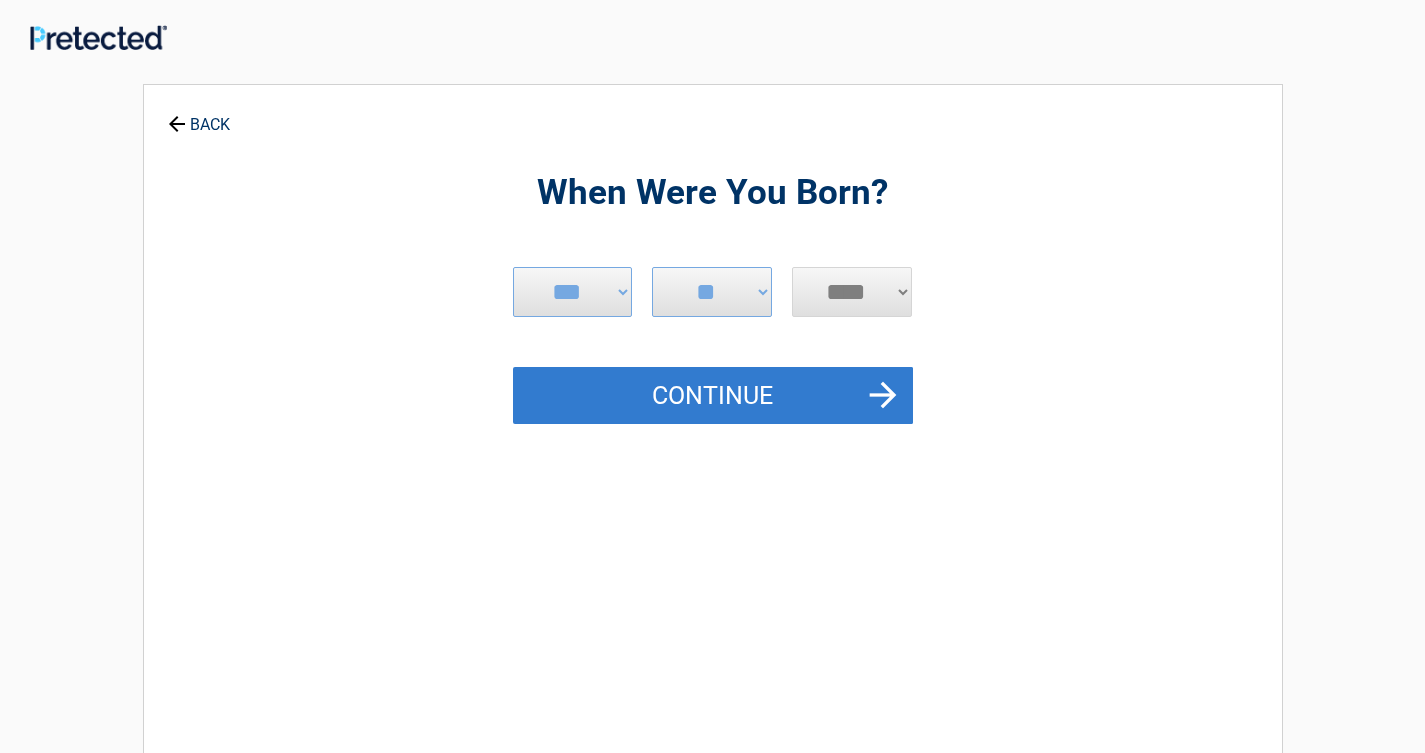 click on "Continue" at bounding box center (713, 396) 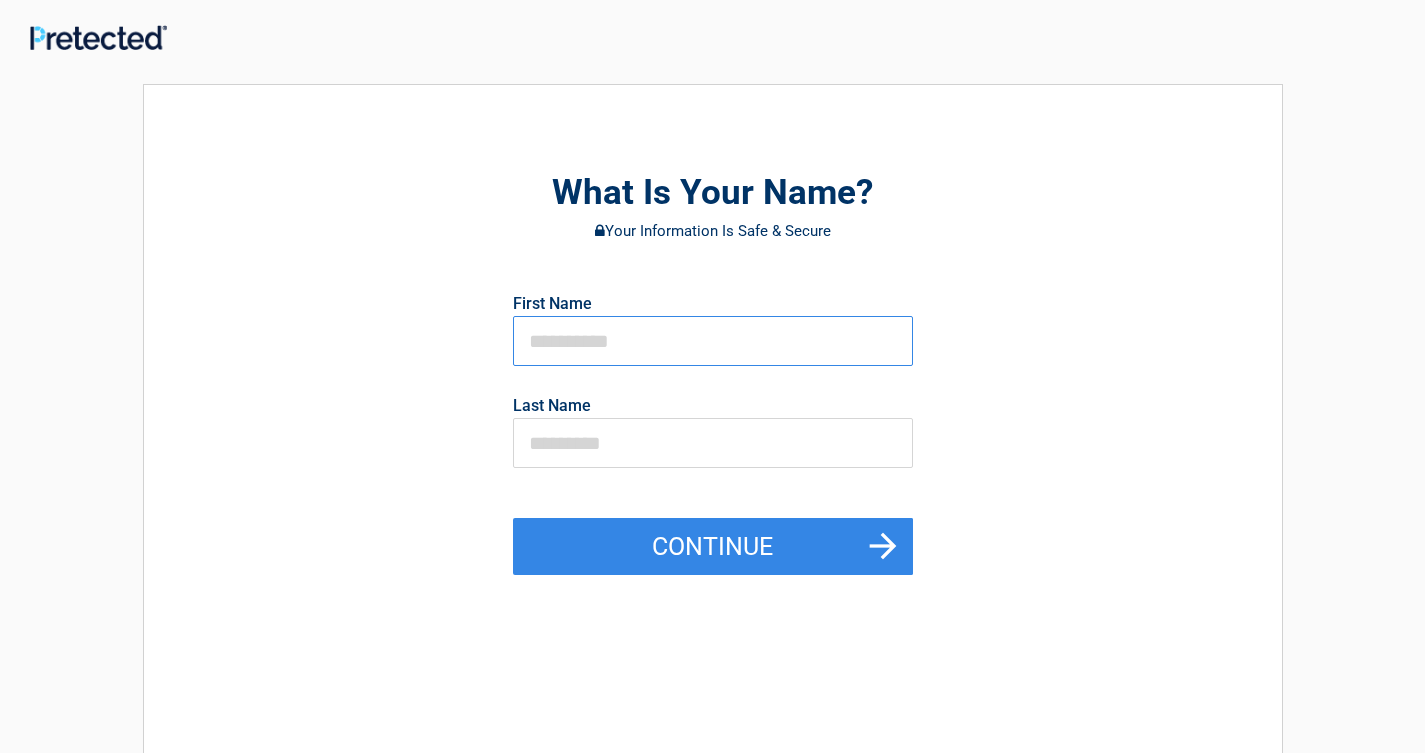 click at bounding box center (713, 341) 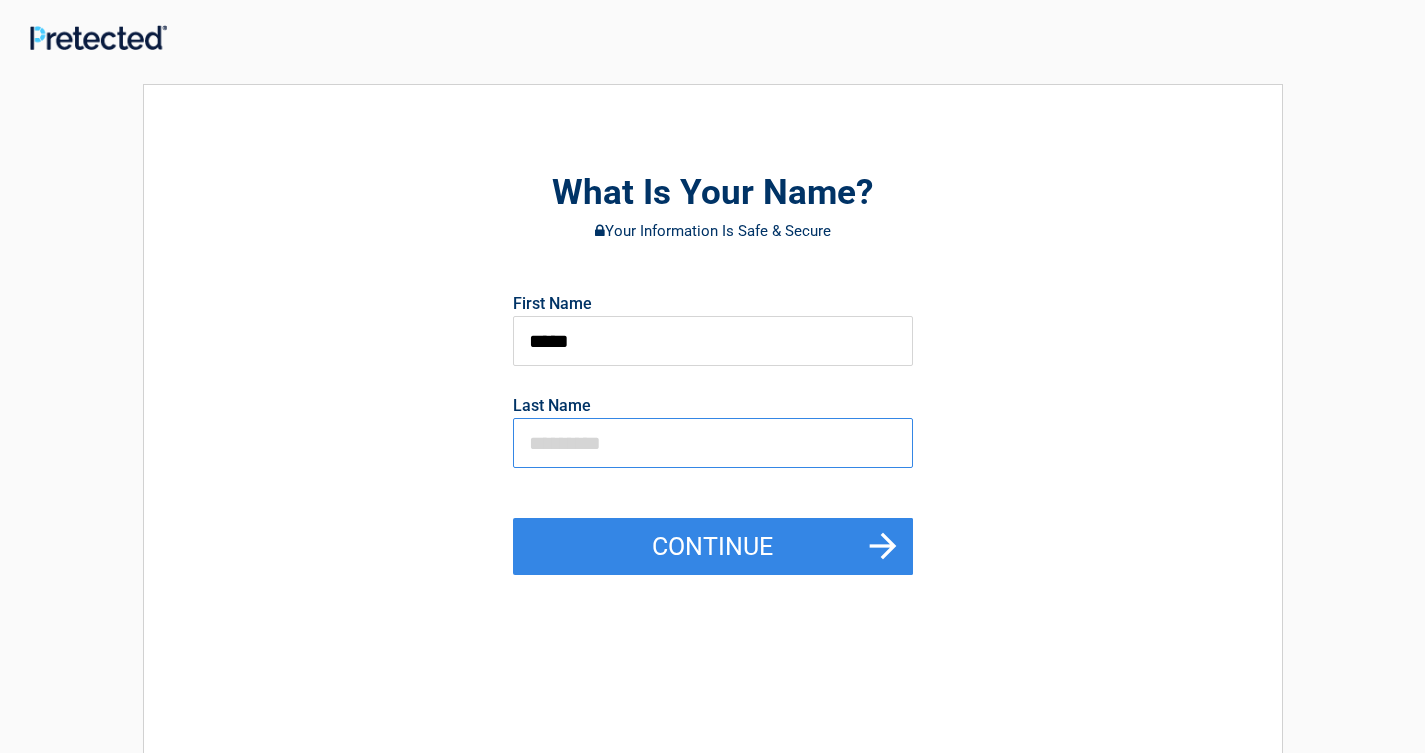 type on "*****" 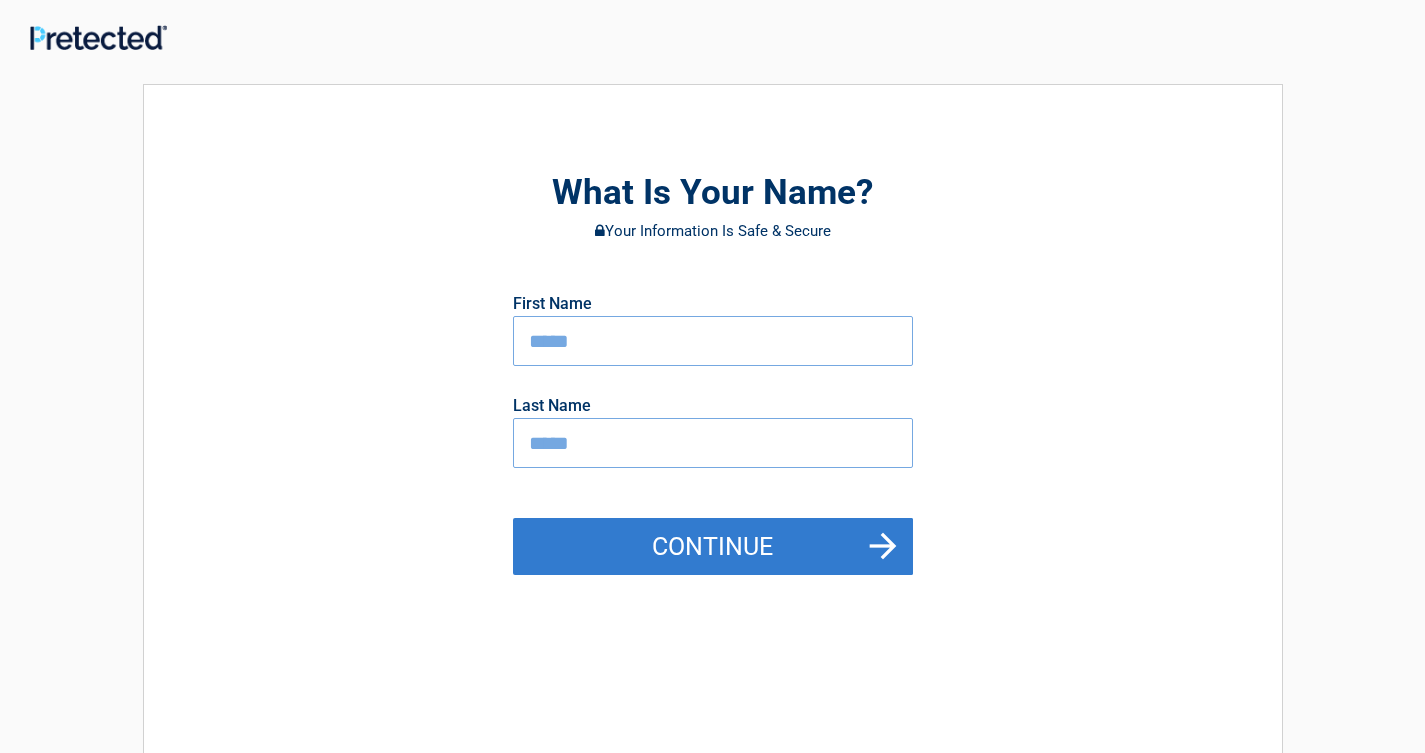click on "Continue" at bounding box center (713, 547) 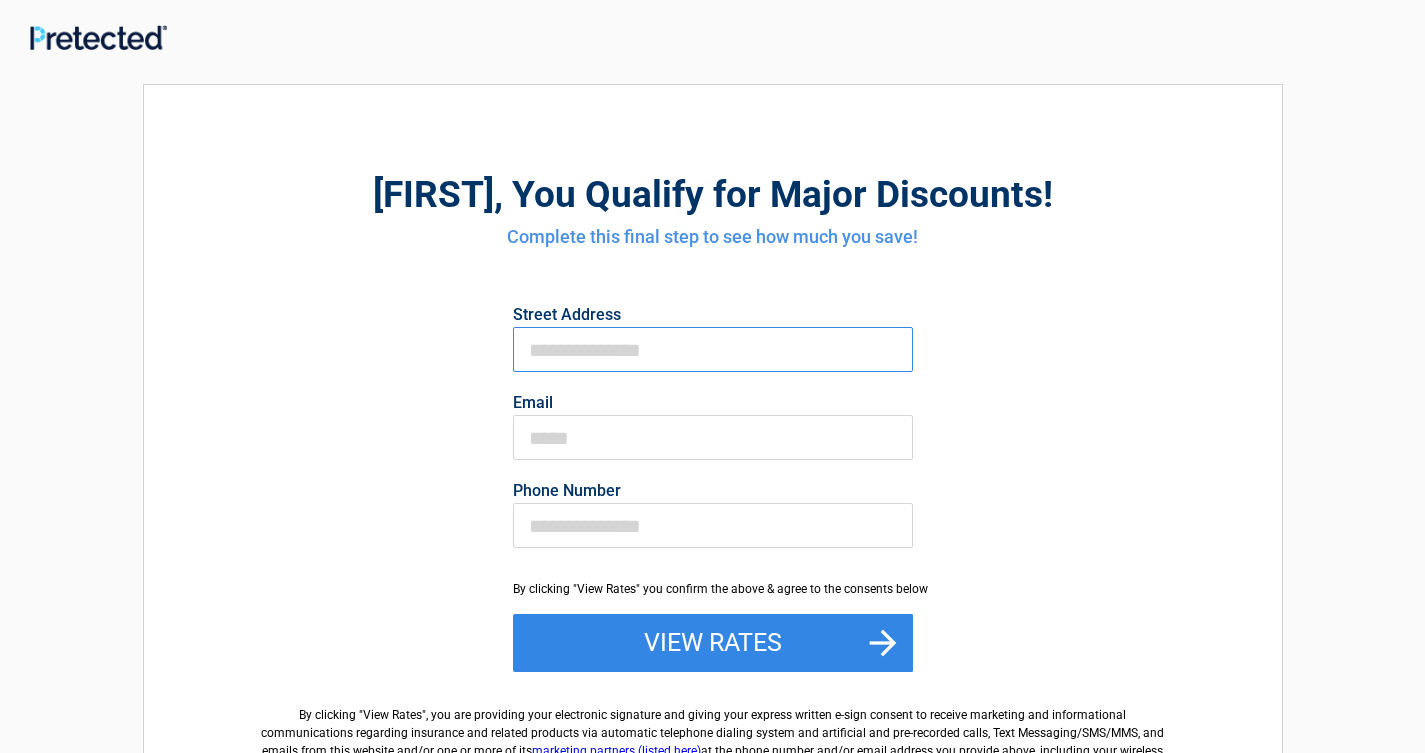click on "First Name" at bounding box center (713, 349) 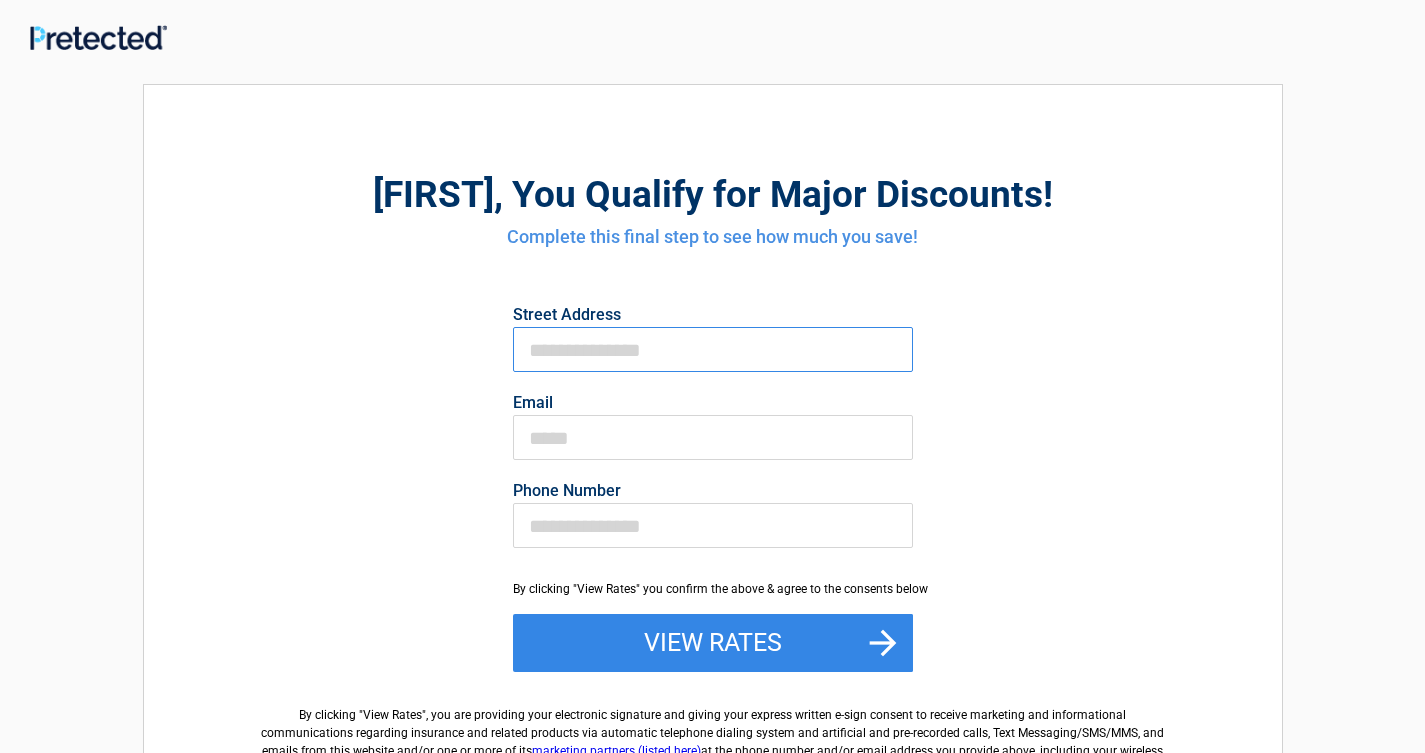 type on "**********" 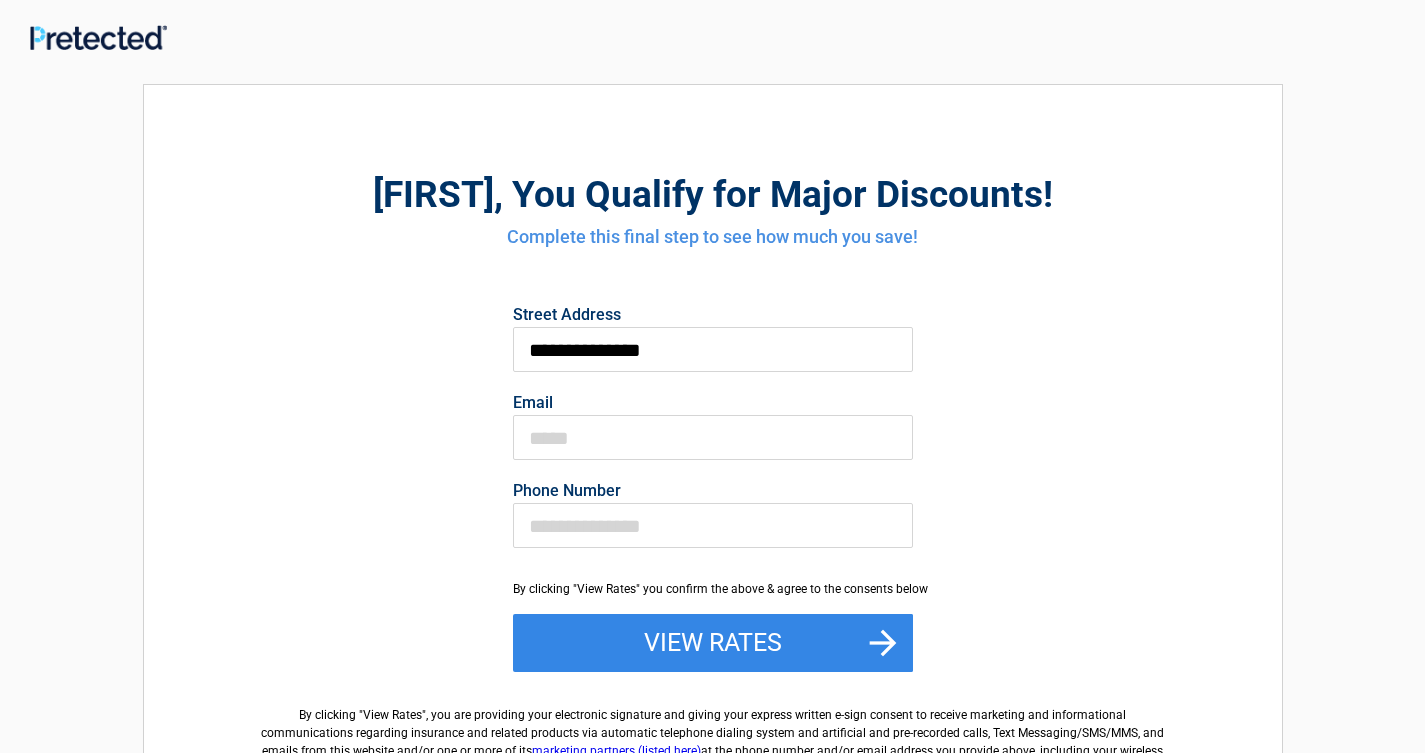 type on "**********" 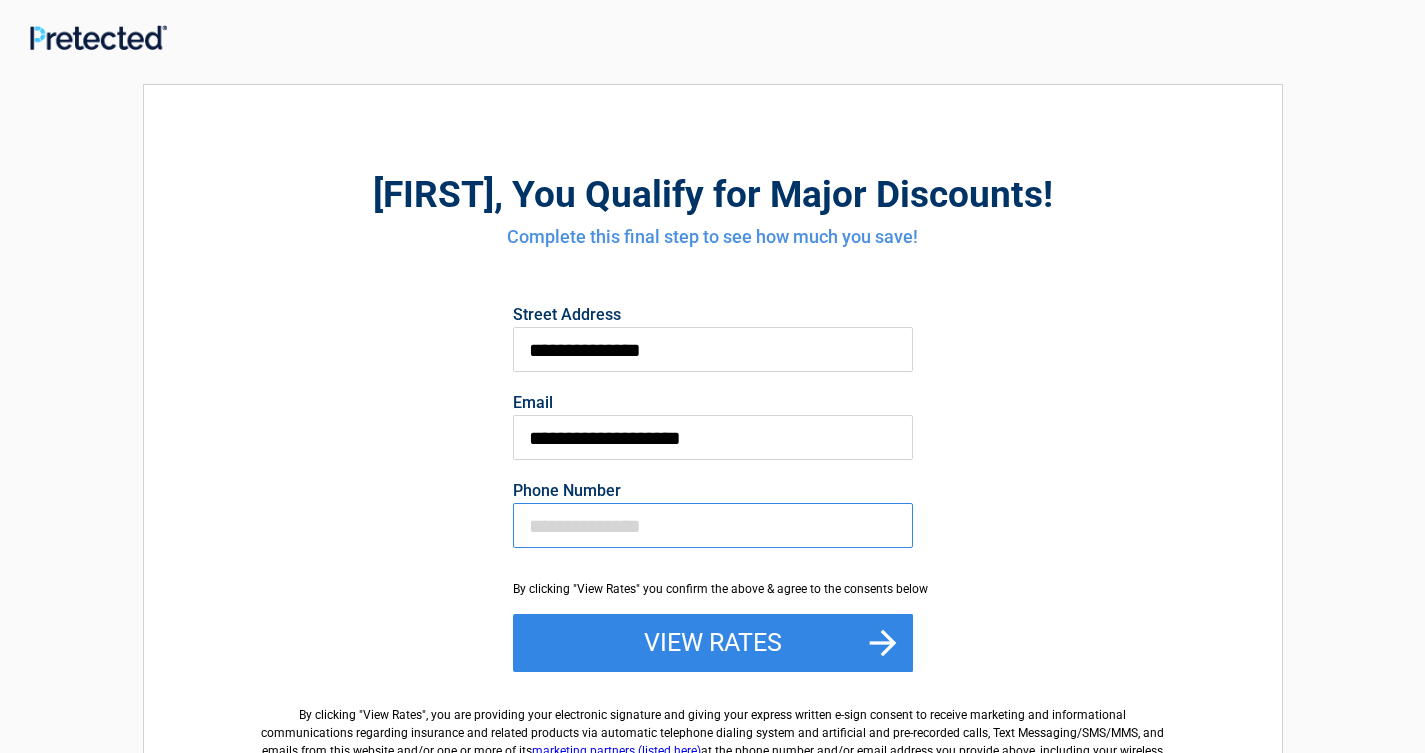 type on "**********" 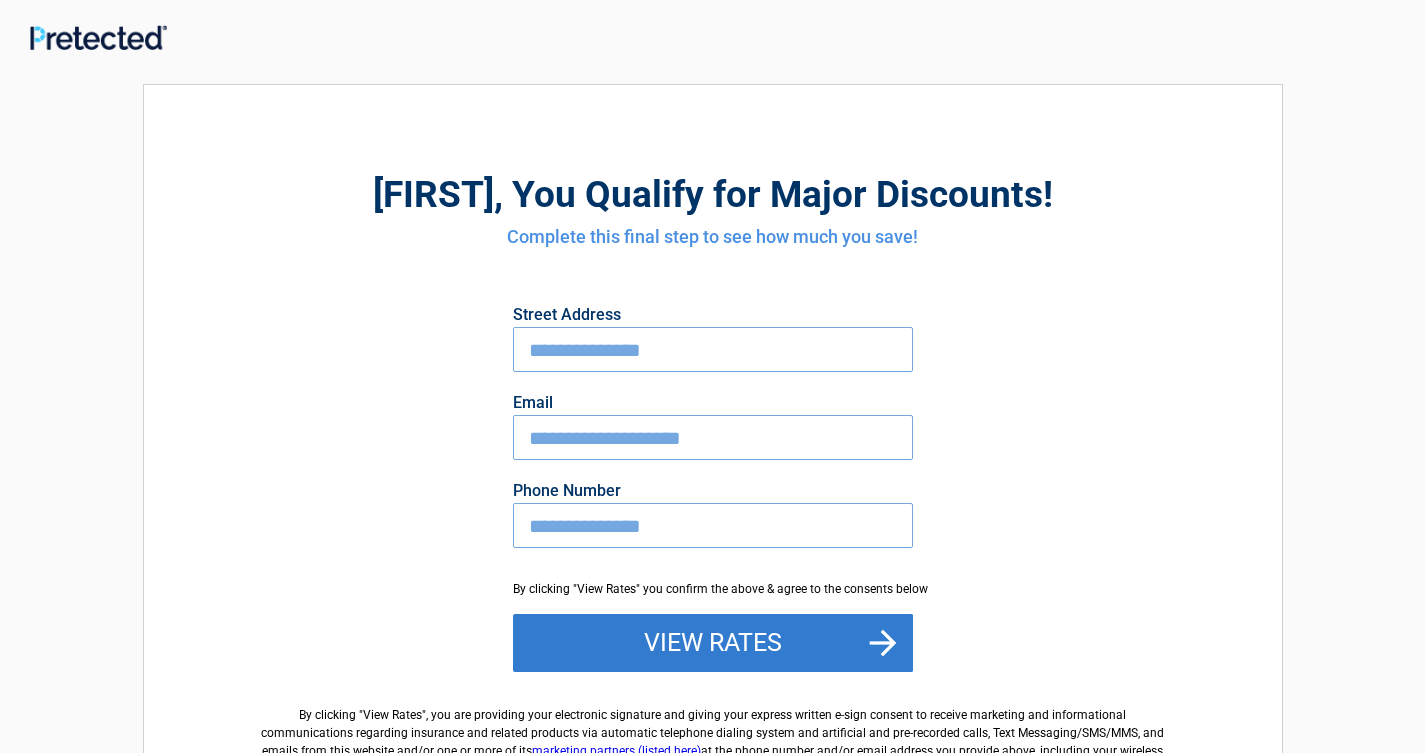 click on "View Rates" at bounding box center (713, 643) 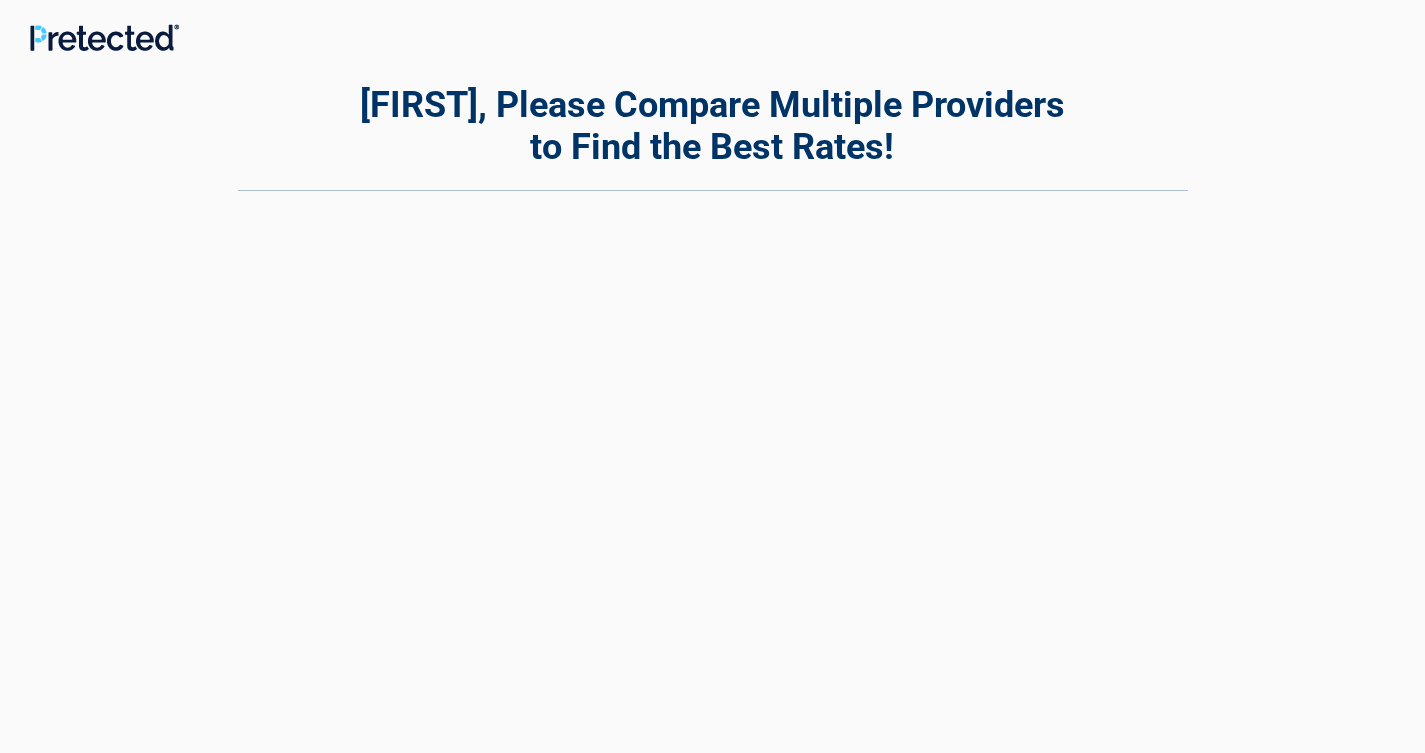 scroll, scrollTop: 0, scrollLeft: 0, axis: both 